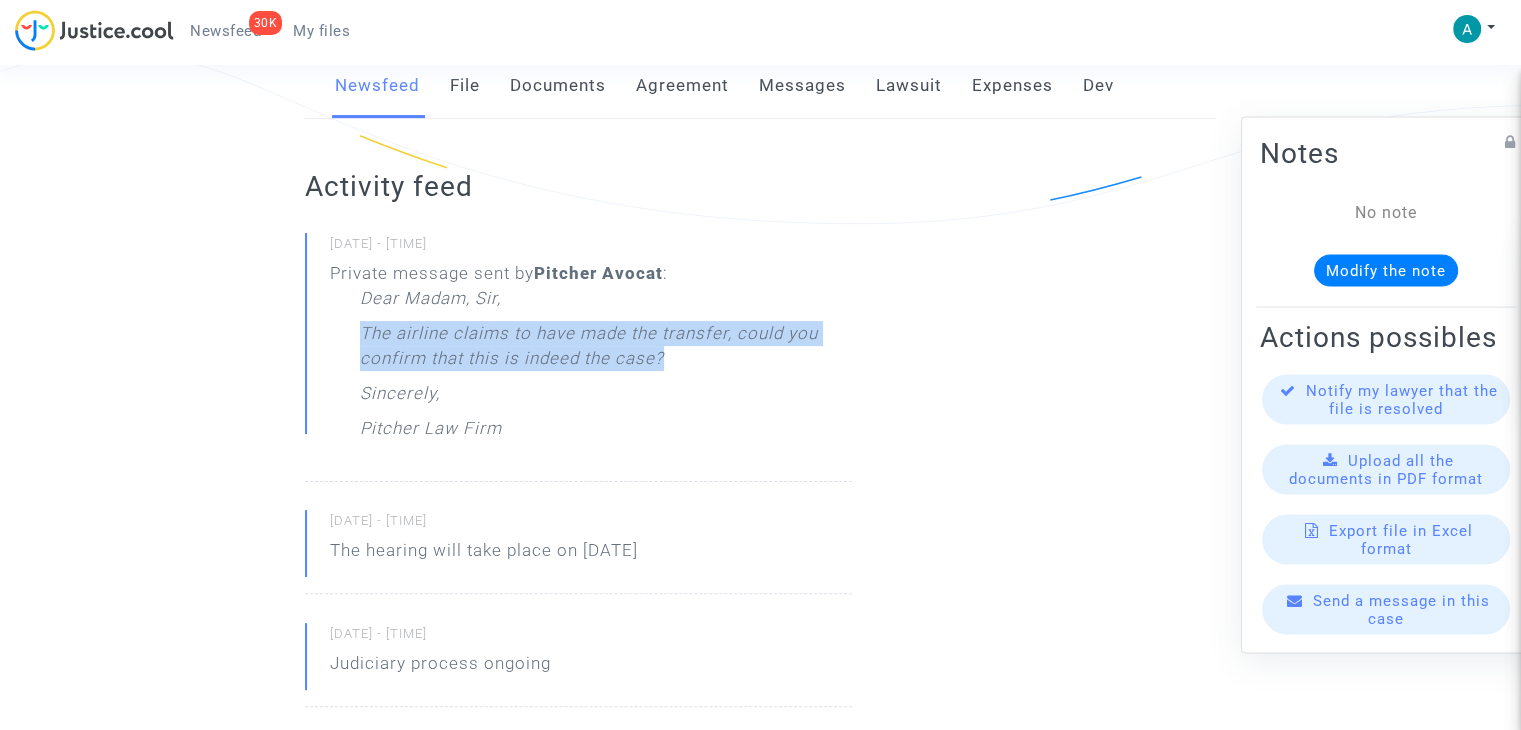 scroll, scrollTop: 0, scrollLeft: 0, axis: both 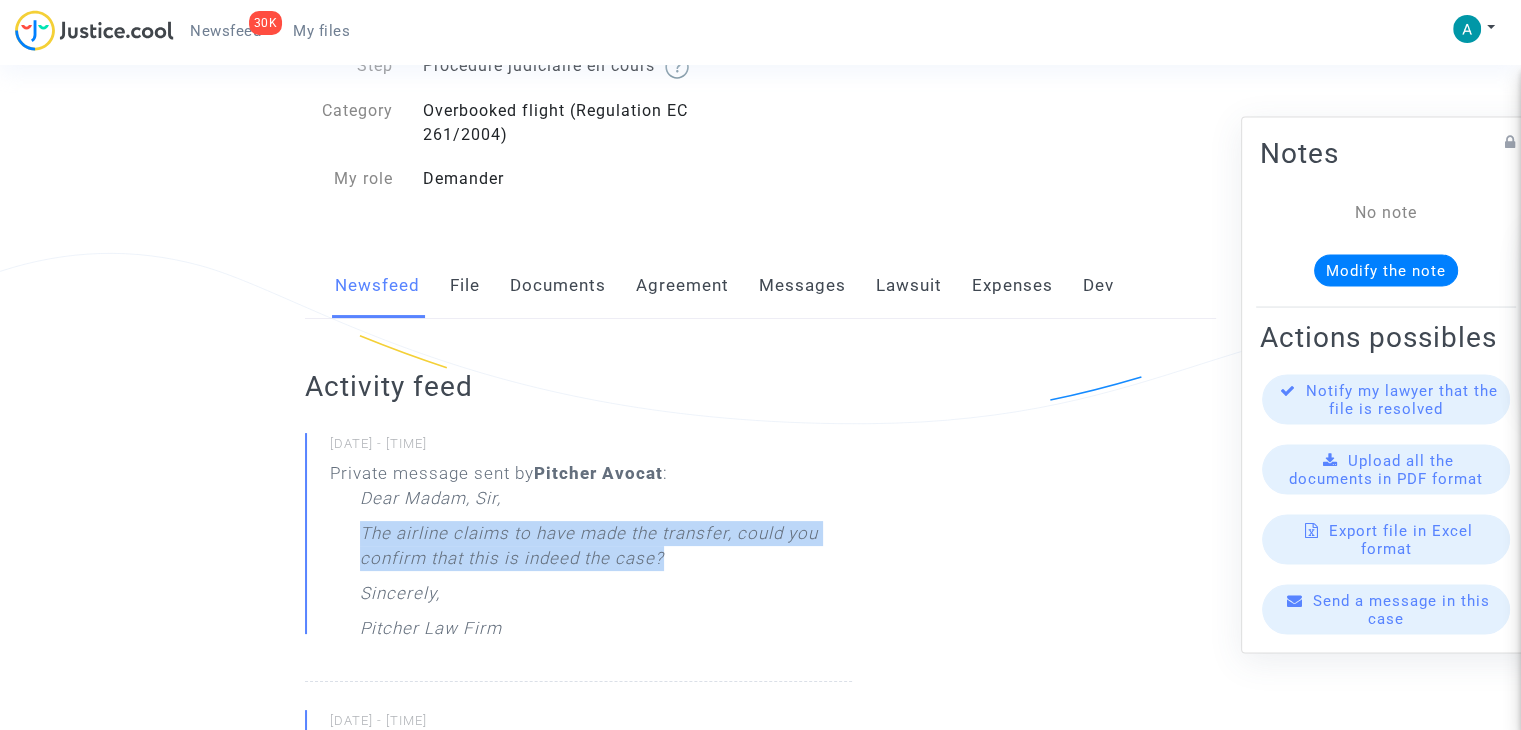 click on "Activity feed 04/08/2025 - 10h27 Private message sent by  Pitcher Avocat  : Dear Madam, Sir, The airline claims to have made the transfer, could you confirm that this is indeed the case? Sincerely, Pitcher Law Firm 29/07/2025 - 13h06 The hearing will take place on 16/09/2025 29/07/2025 - 11h54 Judiciary process ongoing 29/07/2025 - 11h54 Your file has evolved from  Lawsuit to create  to  Judiciary process ongoing 29/07/2025 - 11h41 Your file has evolved from  Waiting demander details  to  Lawsuit to create See more activities What is my file status? Procédure judiciaire en cours  29/07/2025 Duration of this step :
Votre avocat a envoyé l’assignation au tribunal compétent.  Que se passe-t-il ensuite ? Selon le tribunal compétent (tribunal de commerce ou tribunal judiciaire par exemple), les étapes sont légèrement différentes. Vous serez tenus informé des phases importantes de la procédure.  Combien de temps dure cette étape ? Que dois-je faire à cette étape ?" 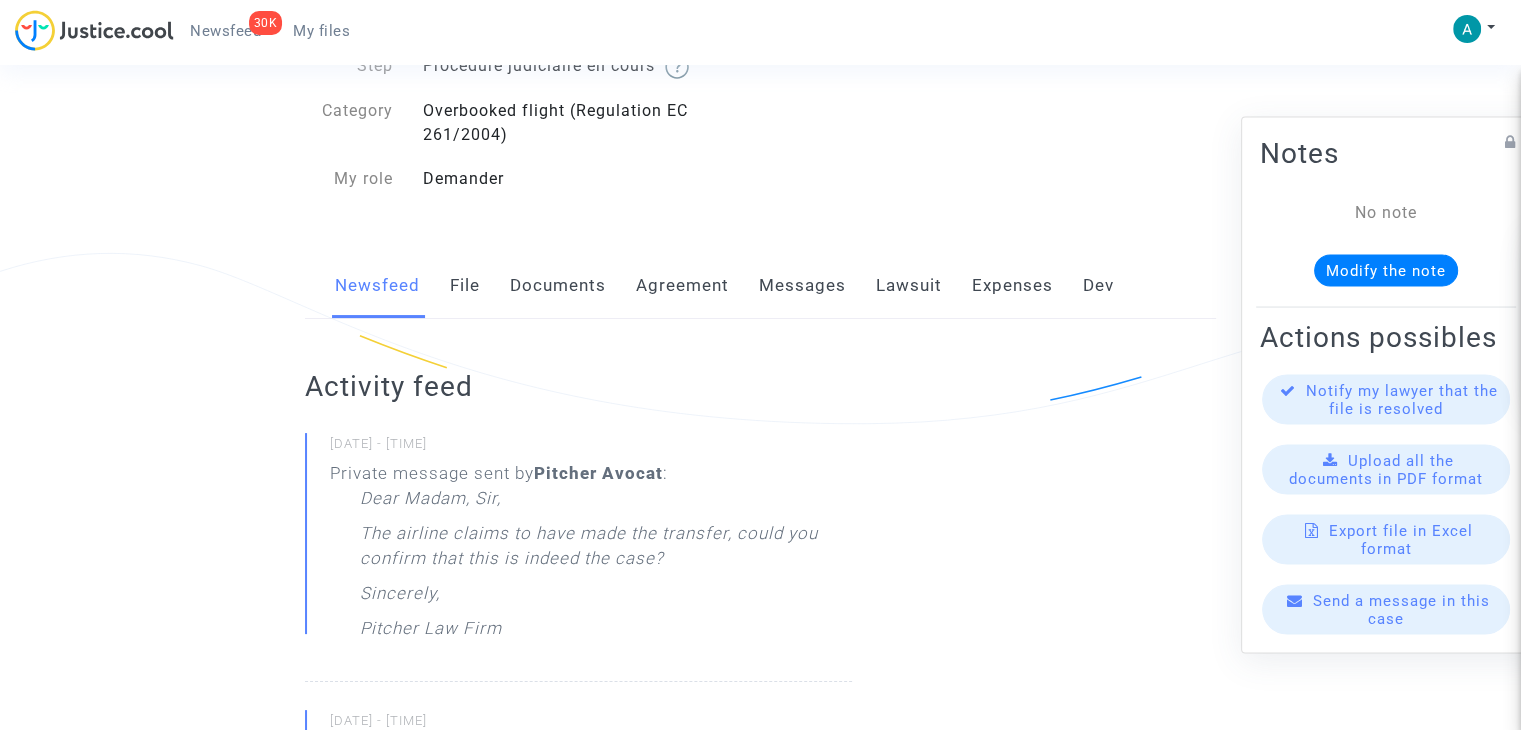 click on "Send a message in this case" 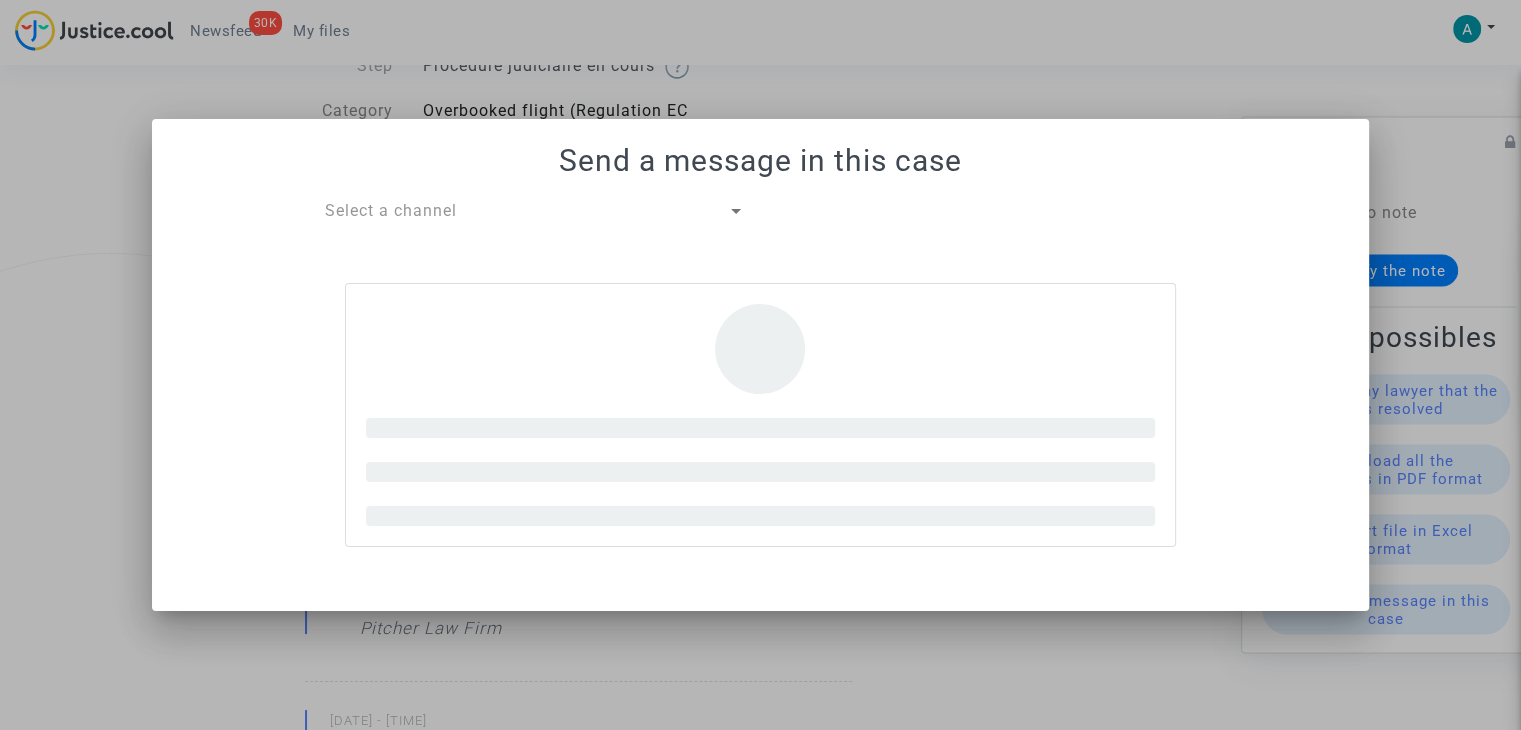 click on "Send a message in this case Select a channel" at bounding box center (760, 365) 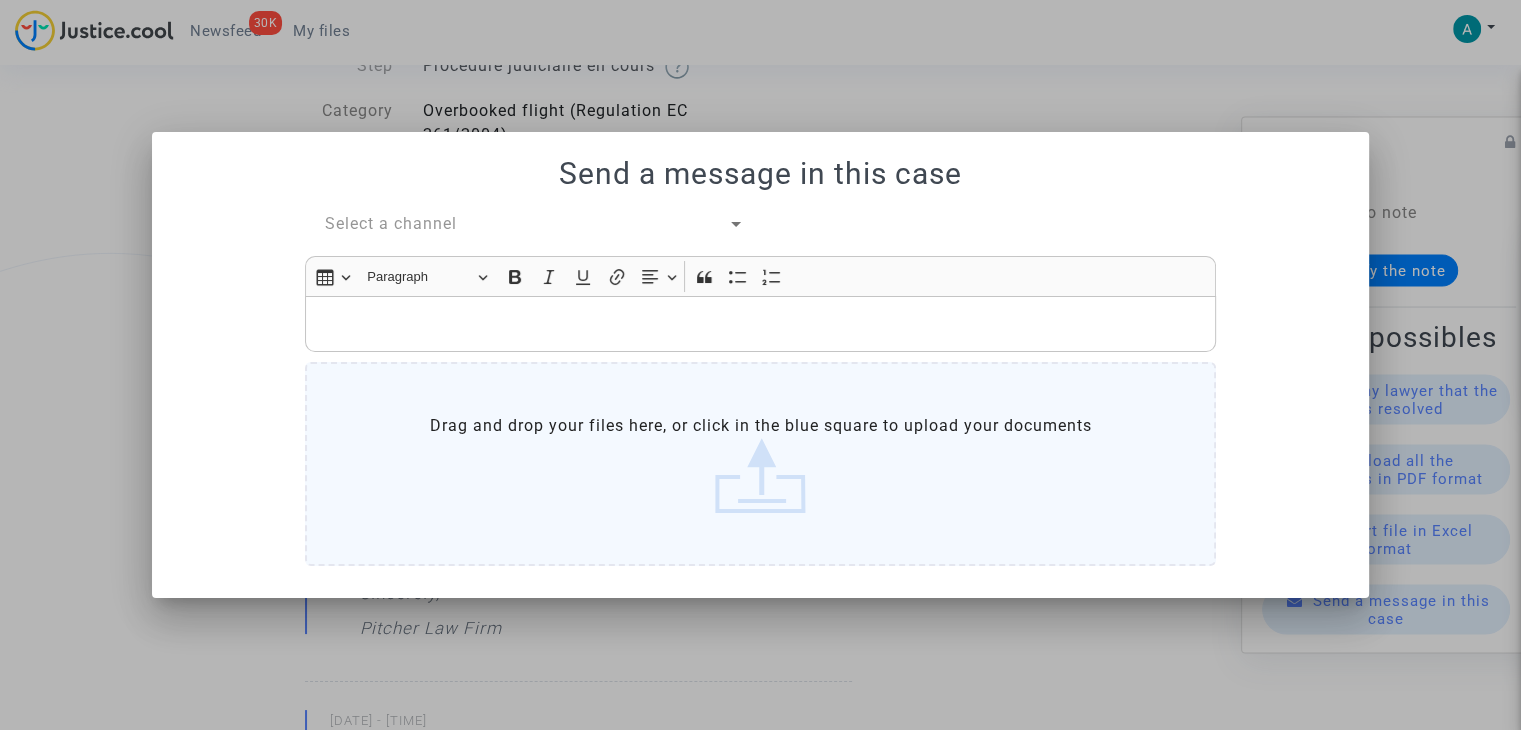 click on "Select a channel" at bounding box center (391, 223) 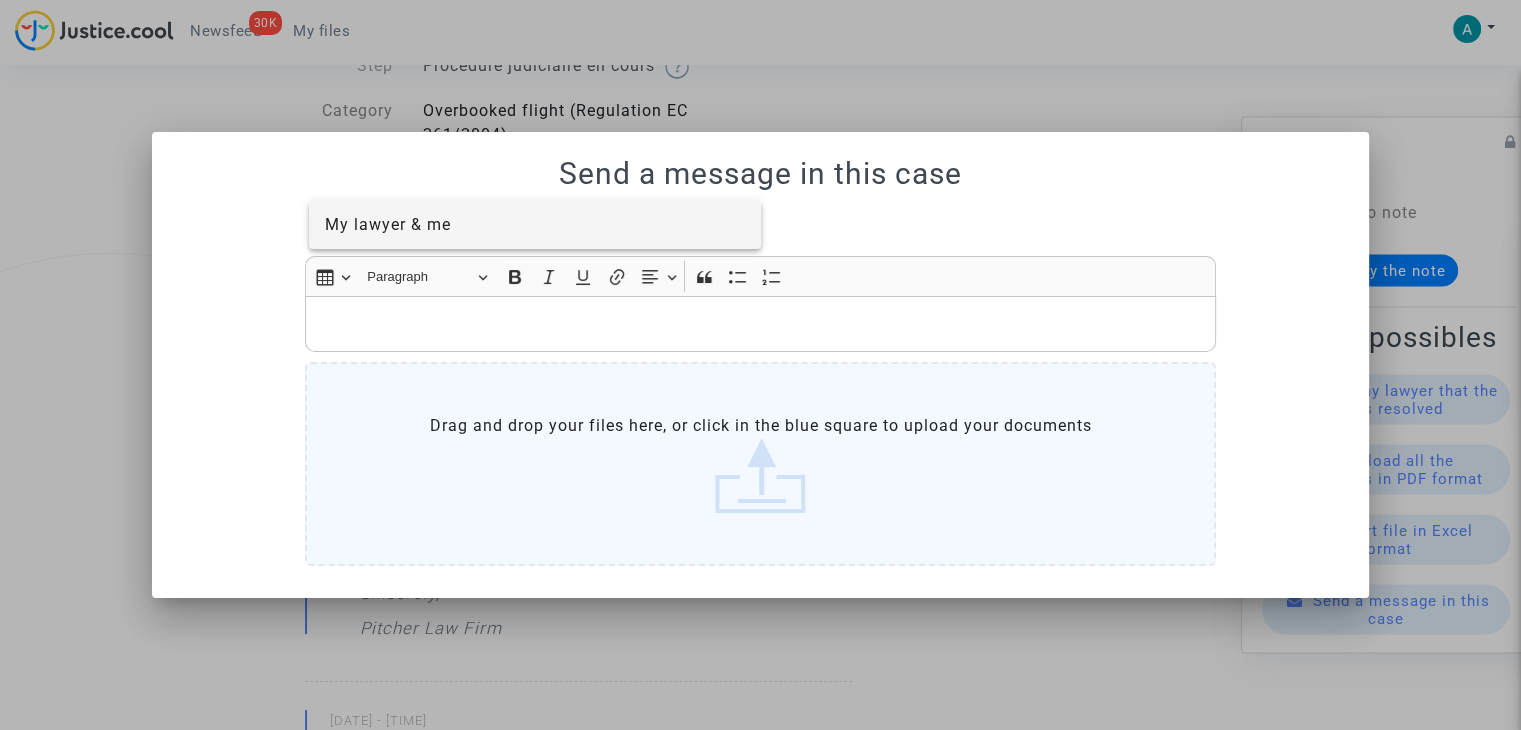 click on "My lawyer & me" at bounding box center (535, 225) 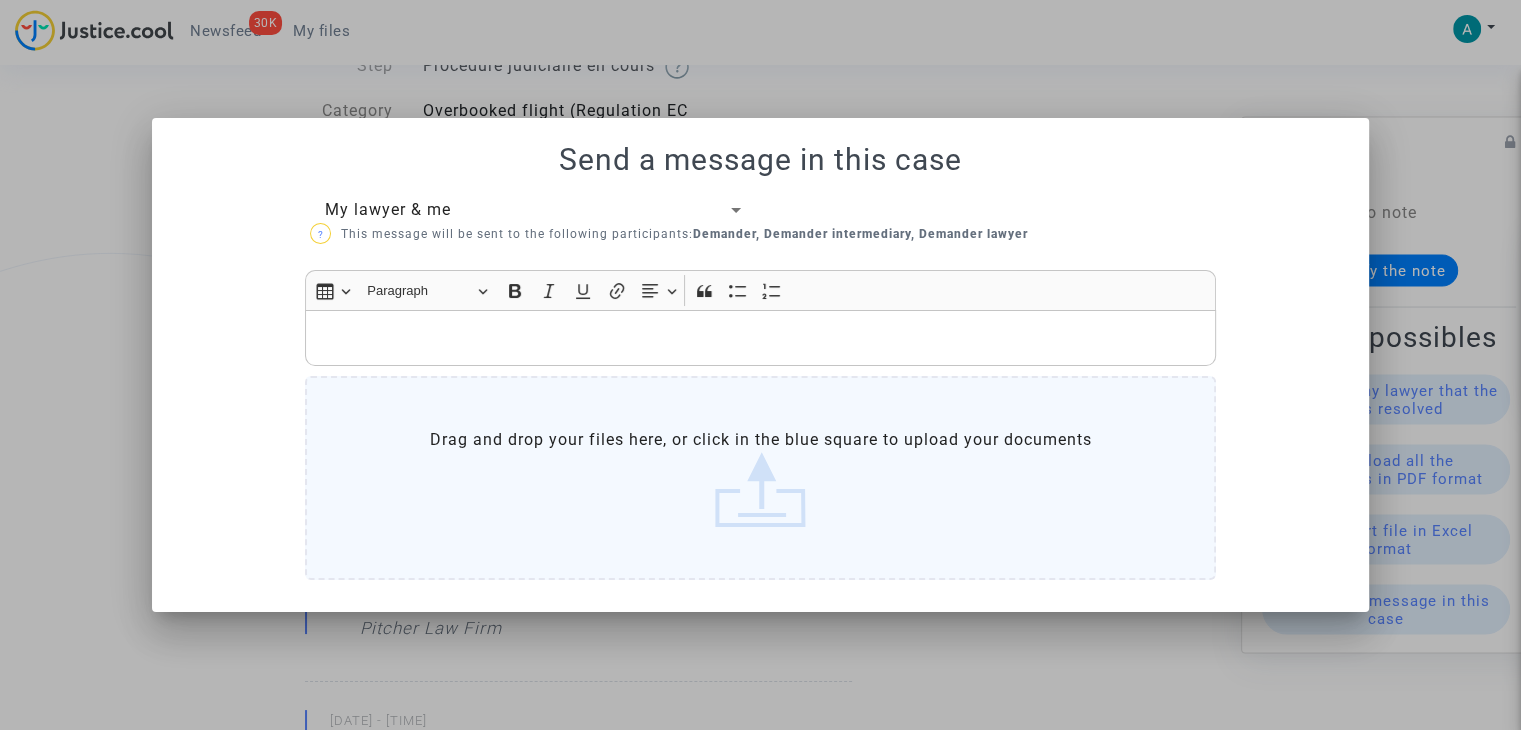 click at bounding box center [761, 337] 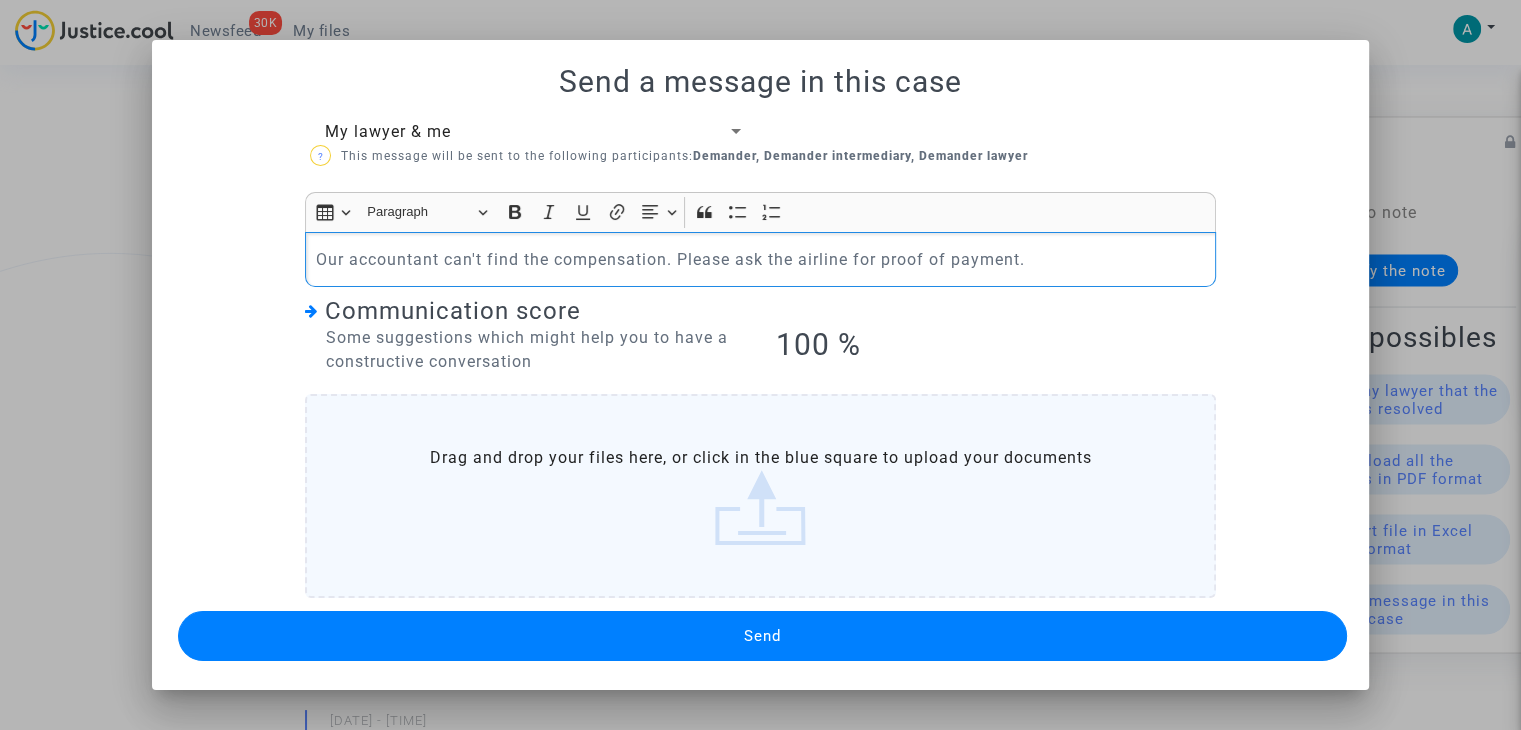 click on "Send" at bounding box center [762, 636] 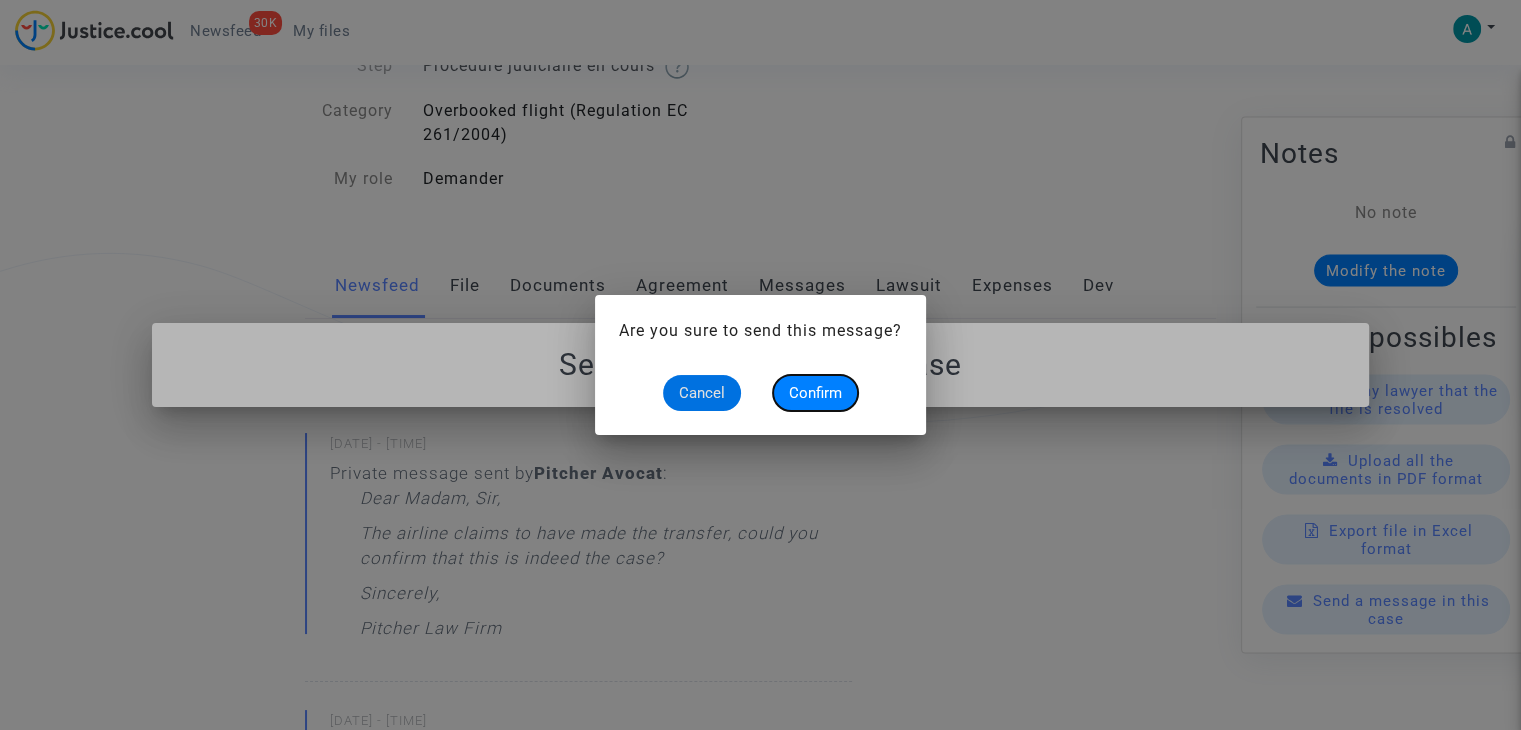 click on "Confirm" at bounding box center [815, 393] 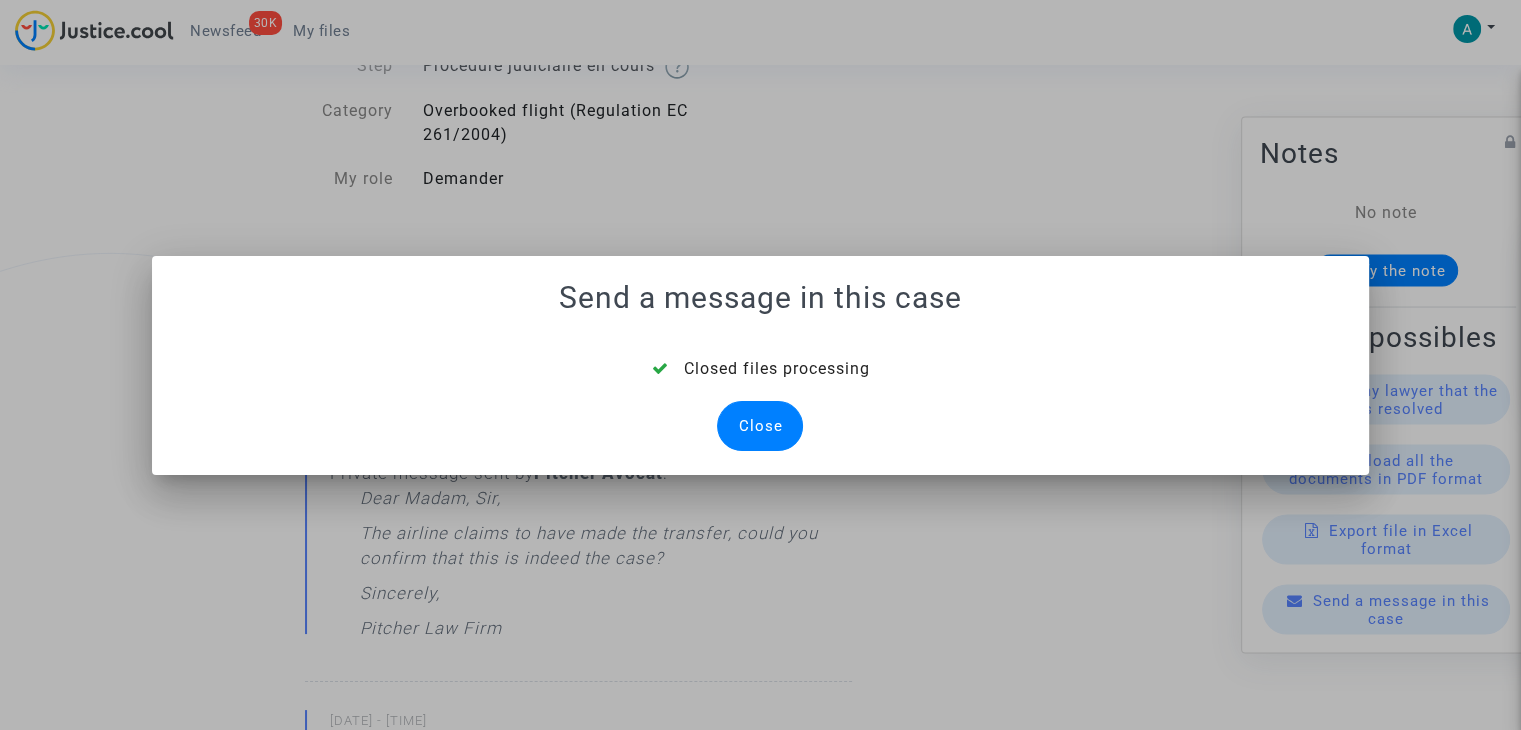 click on "Close" at bounding box center [760, 426] 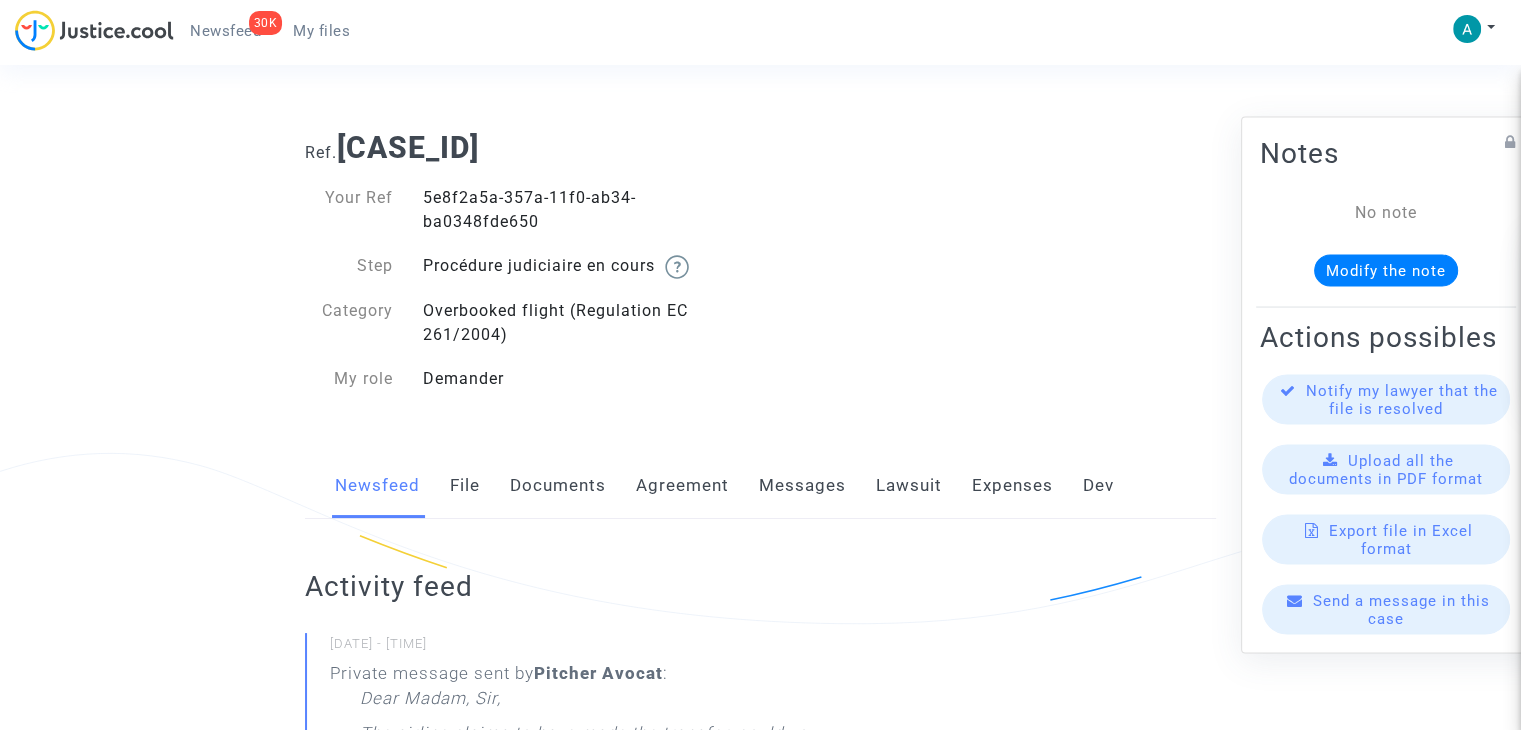 scroll, scrollTop: 200, scrollLeft: 0, axis: vertical 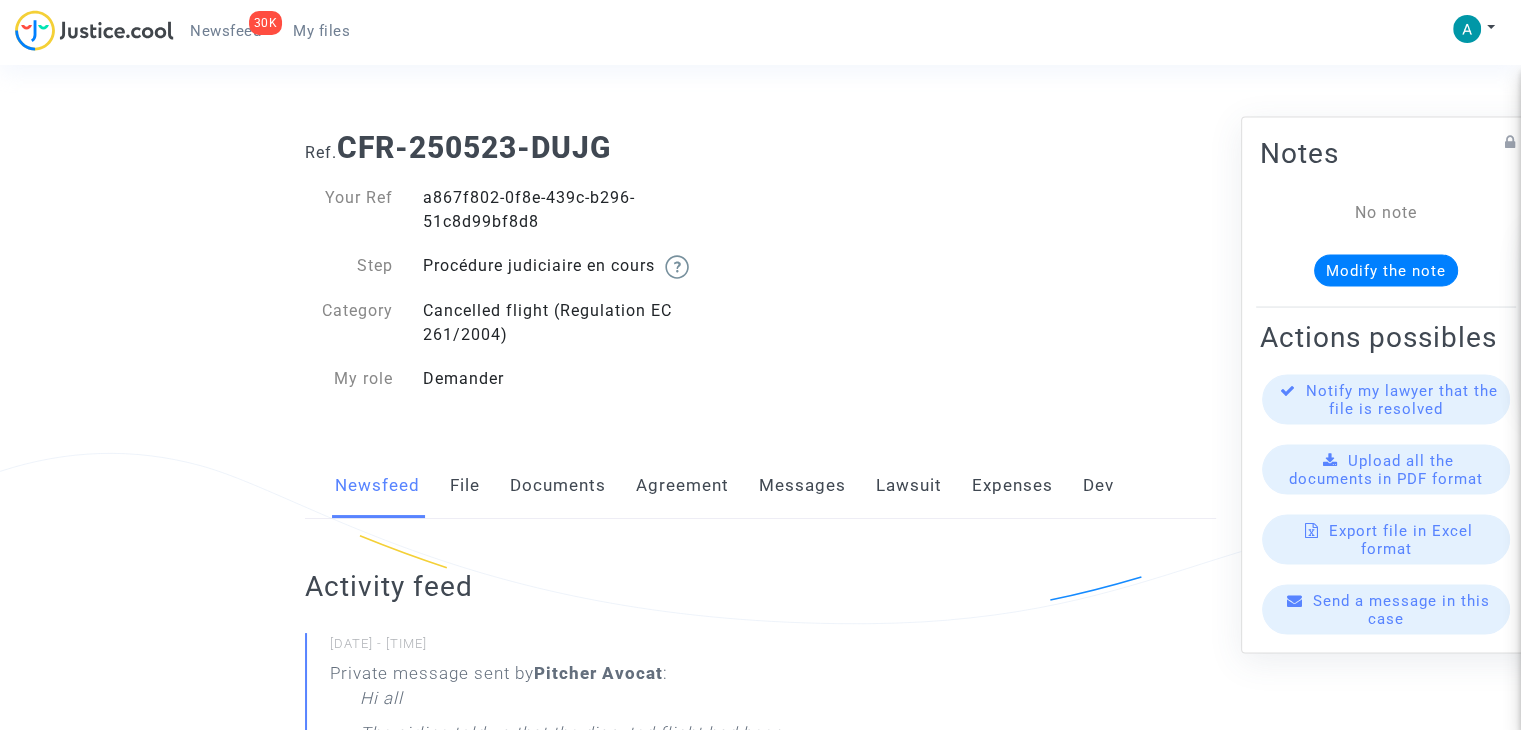 click on "Send a message in this case" 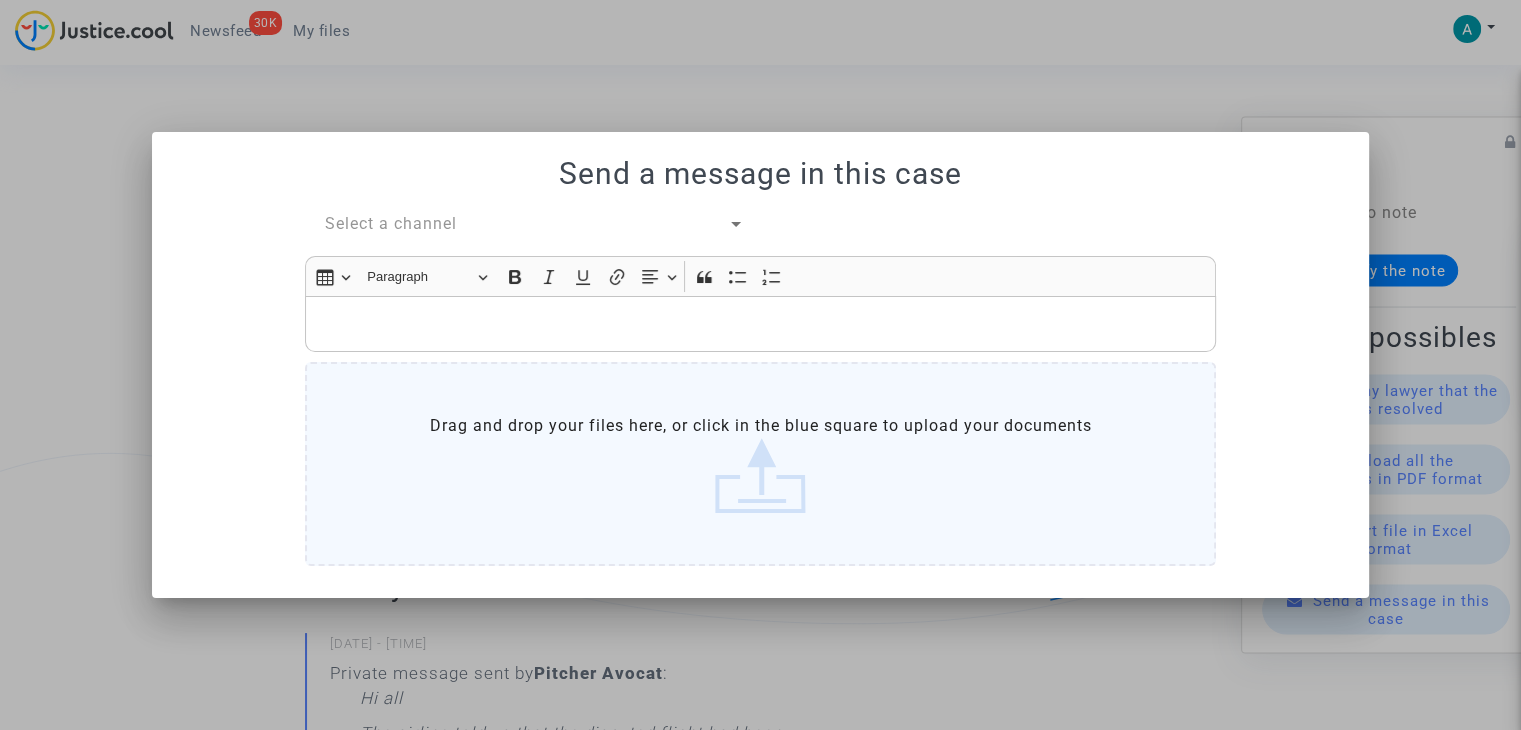 click on "Select a channel" at bounding box center [391, 223] 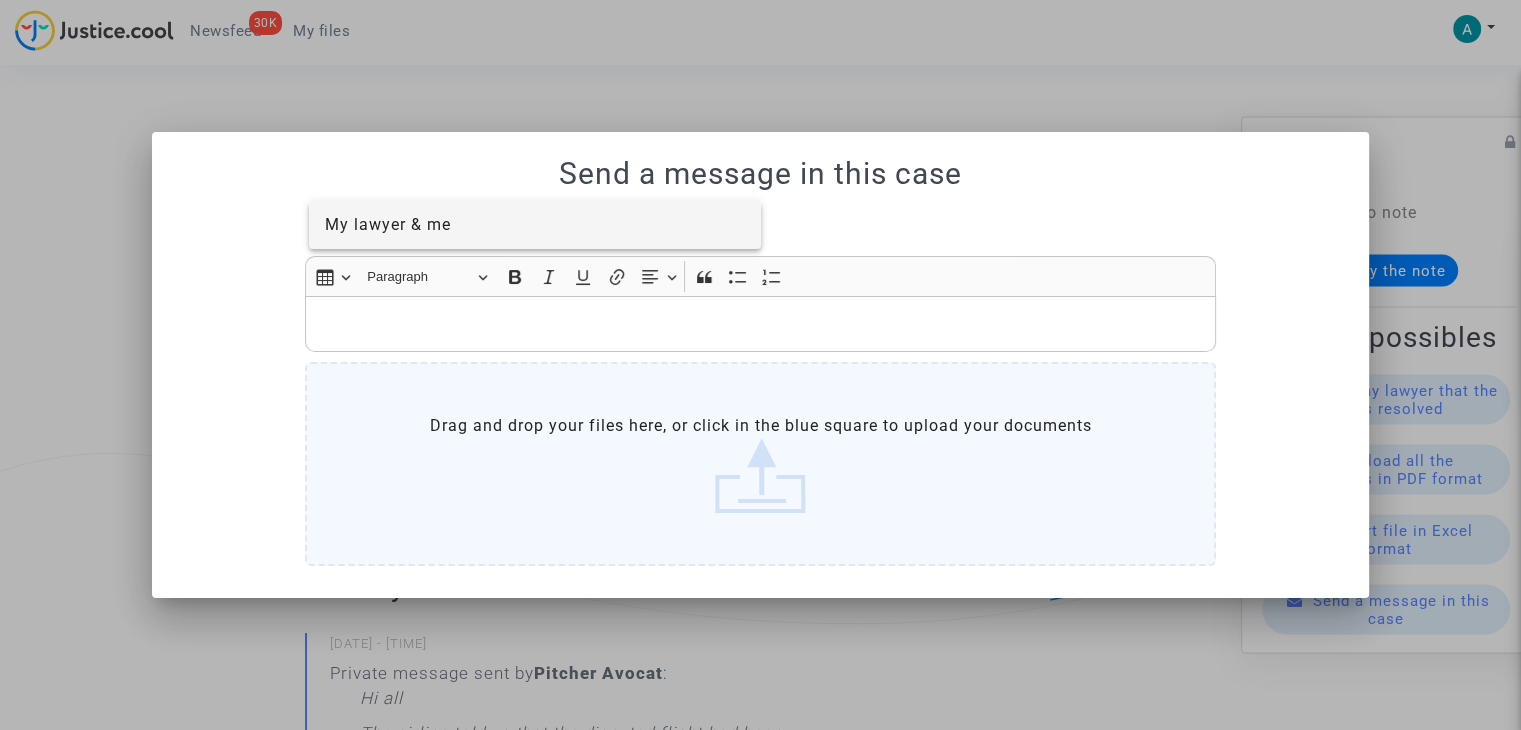 click on "My lawyer & me" at bounding box center [388, 224] 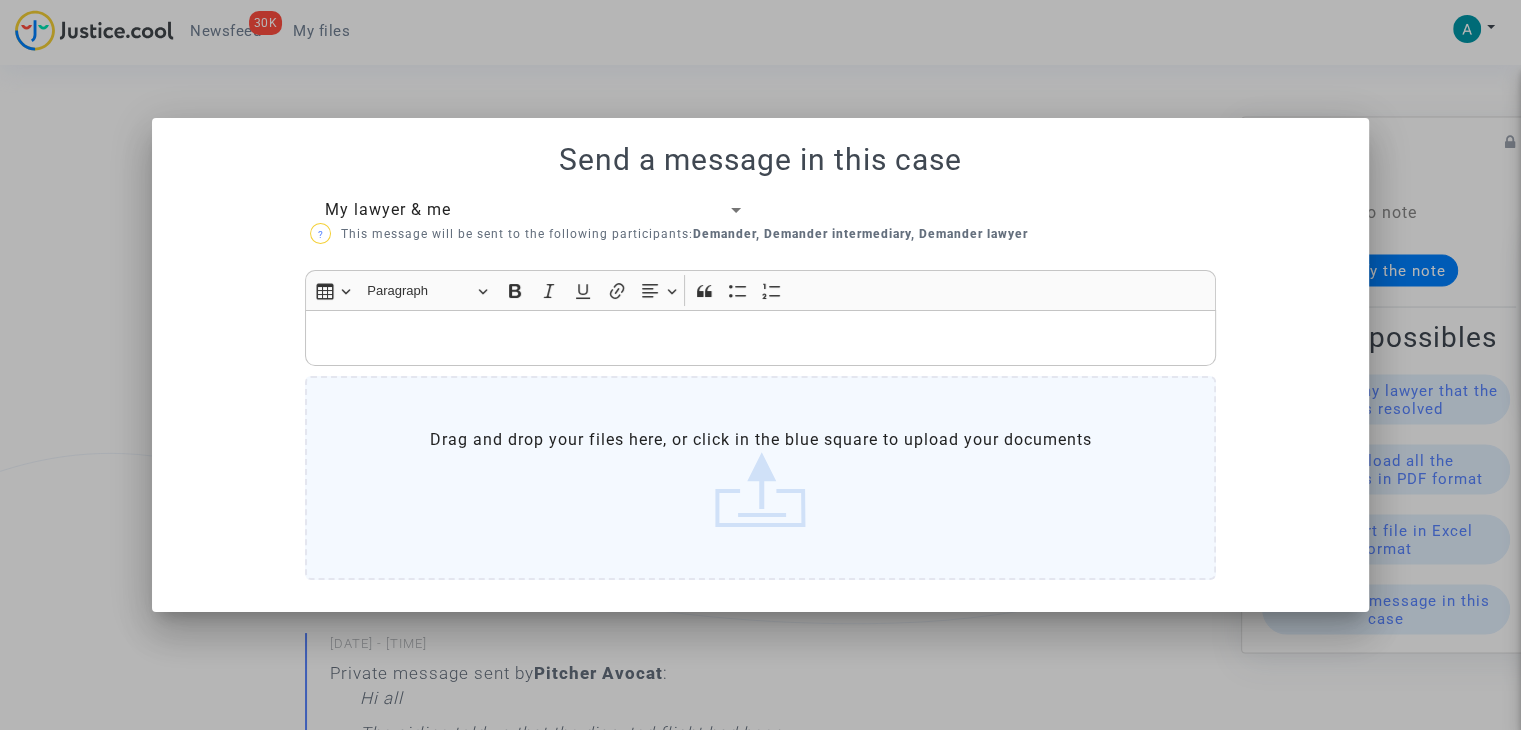 click at bounding box center [760, 338] 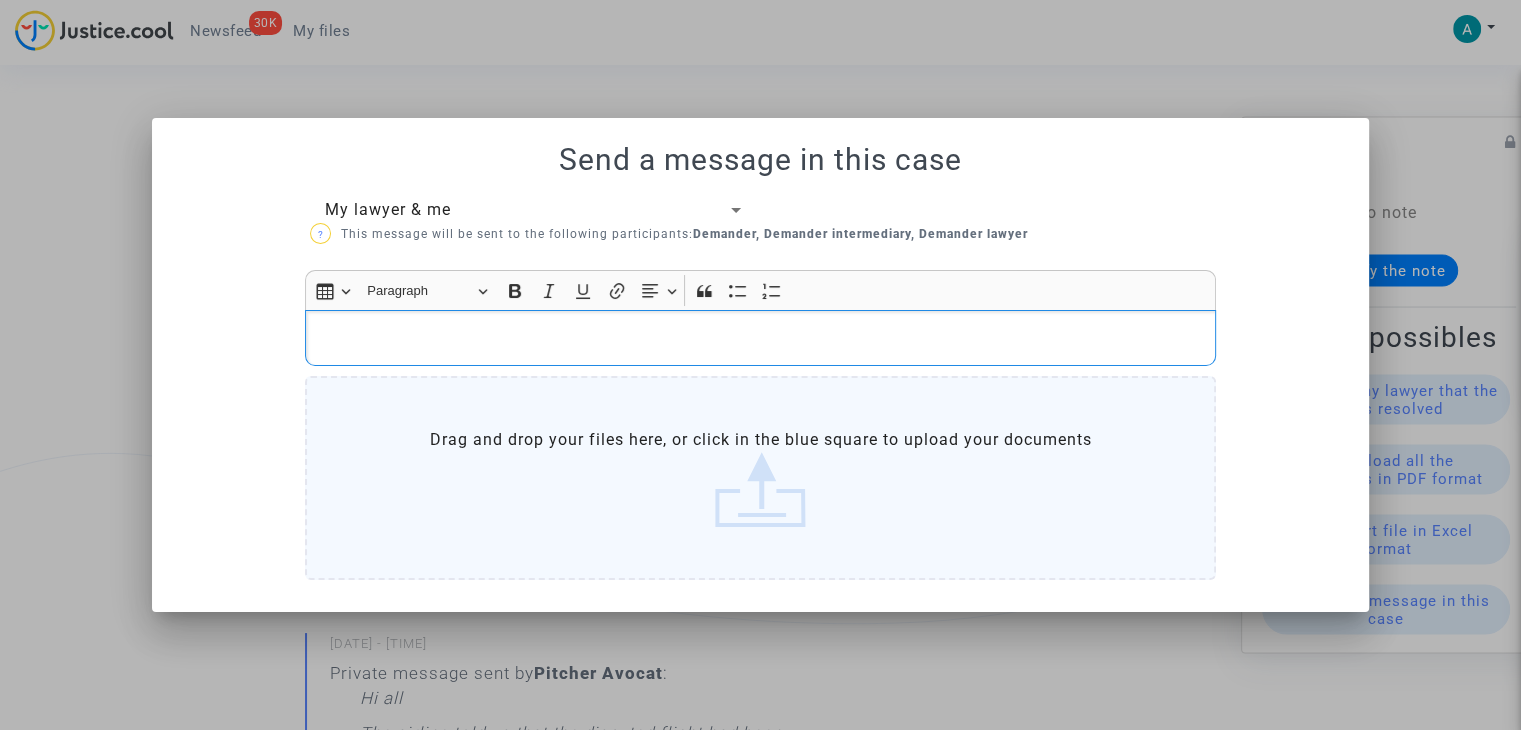 type 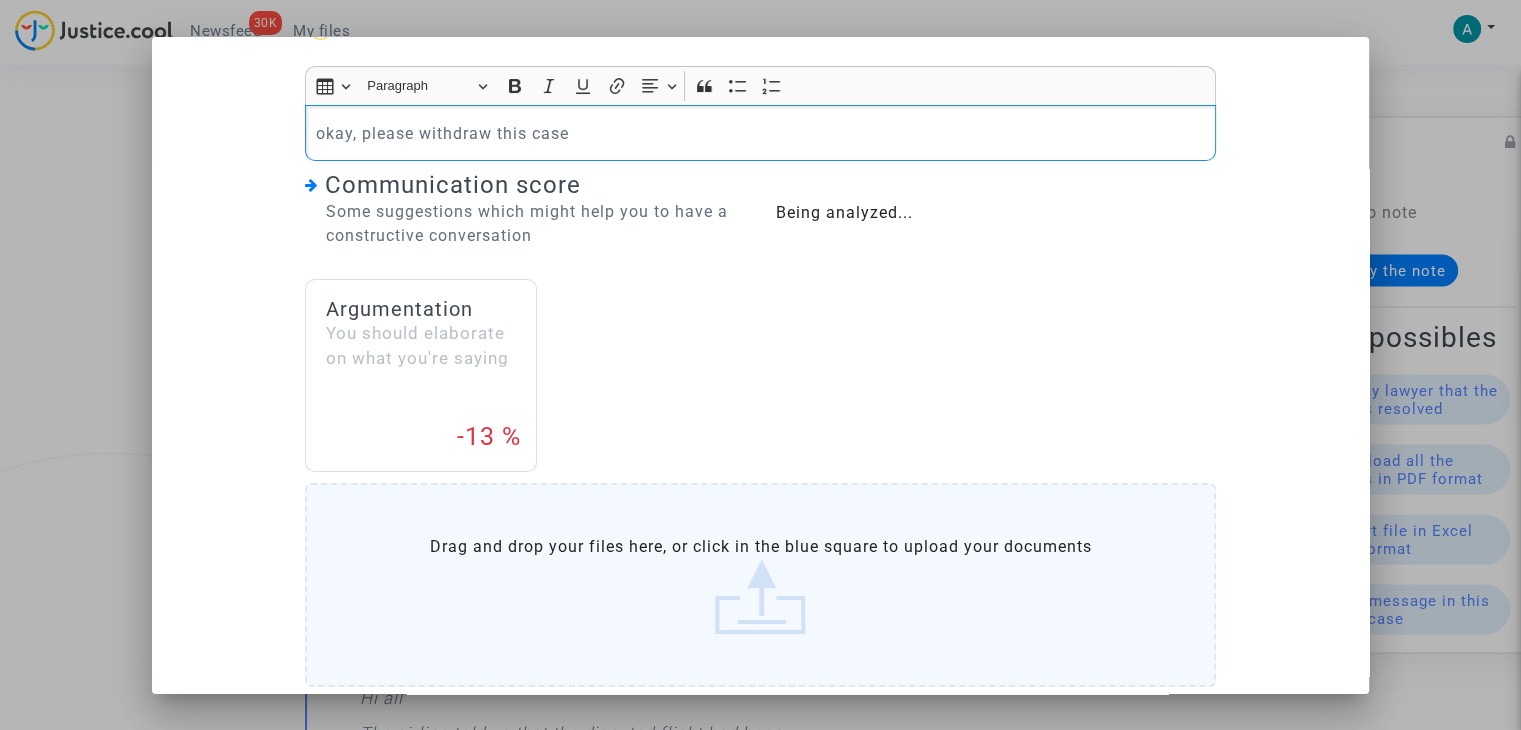 scroll, scrollTop: 0, scrollLeft: 0, axis: both 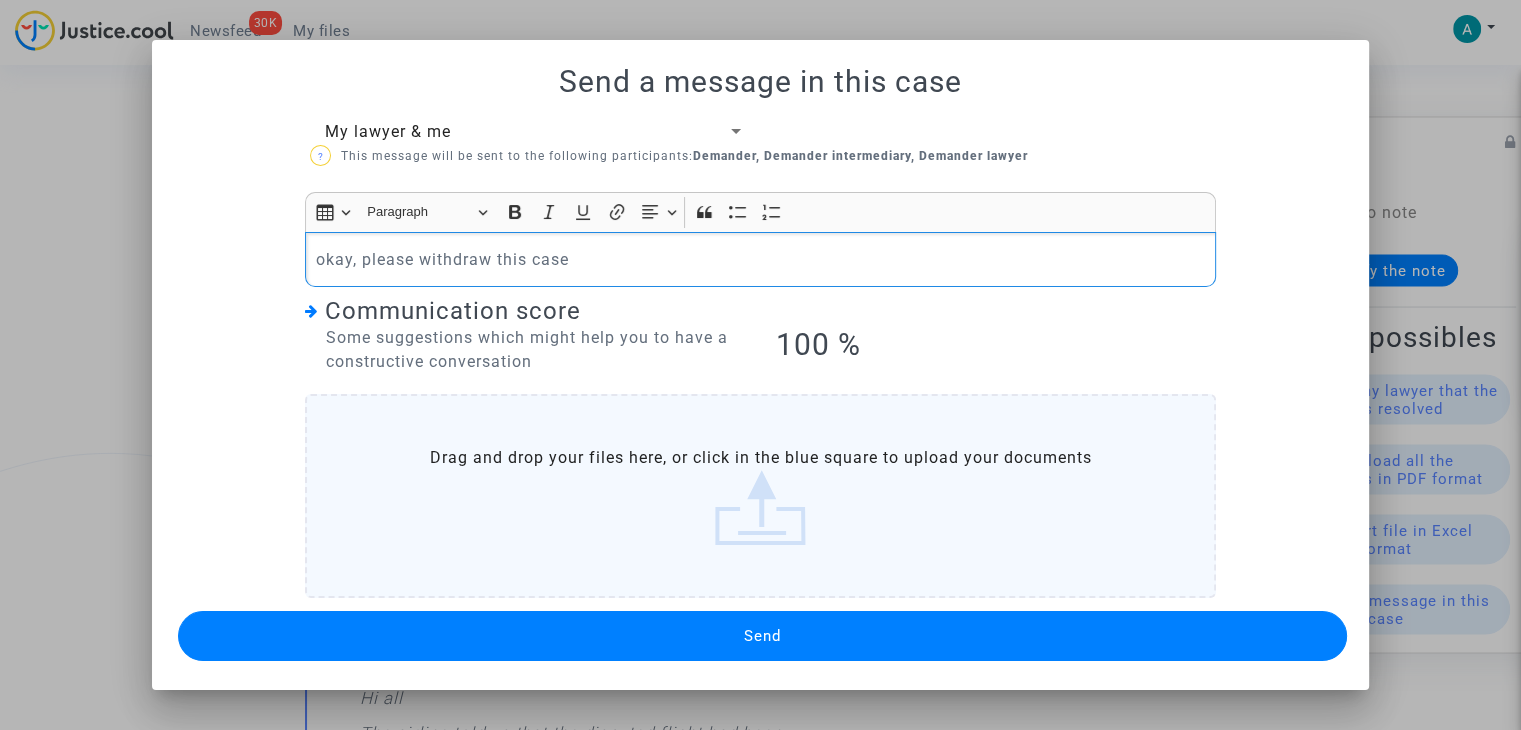 click on "Send" at bounding box center [762, 636] 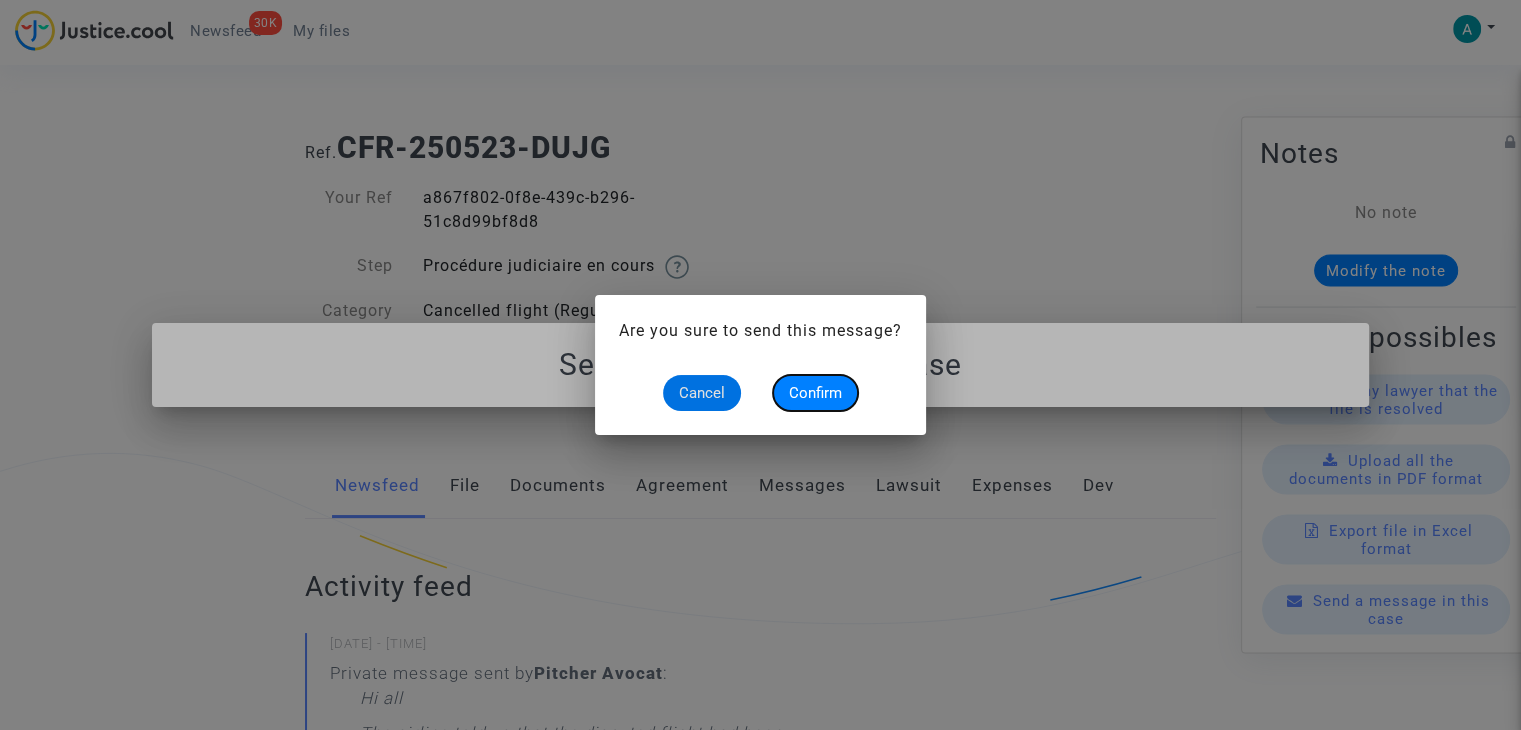 click on "Confirm" at bounding box center (815, 393) 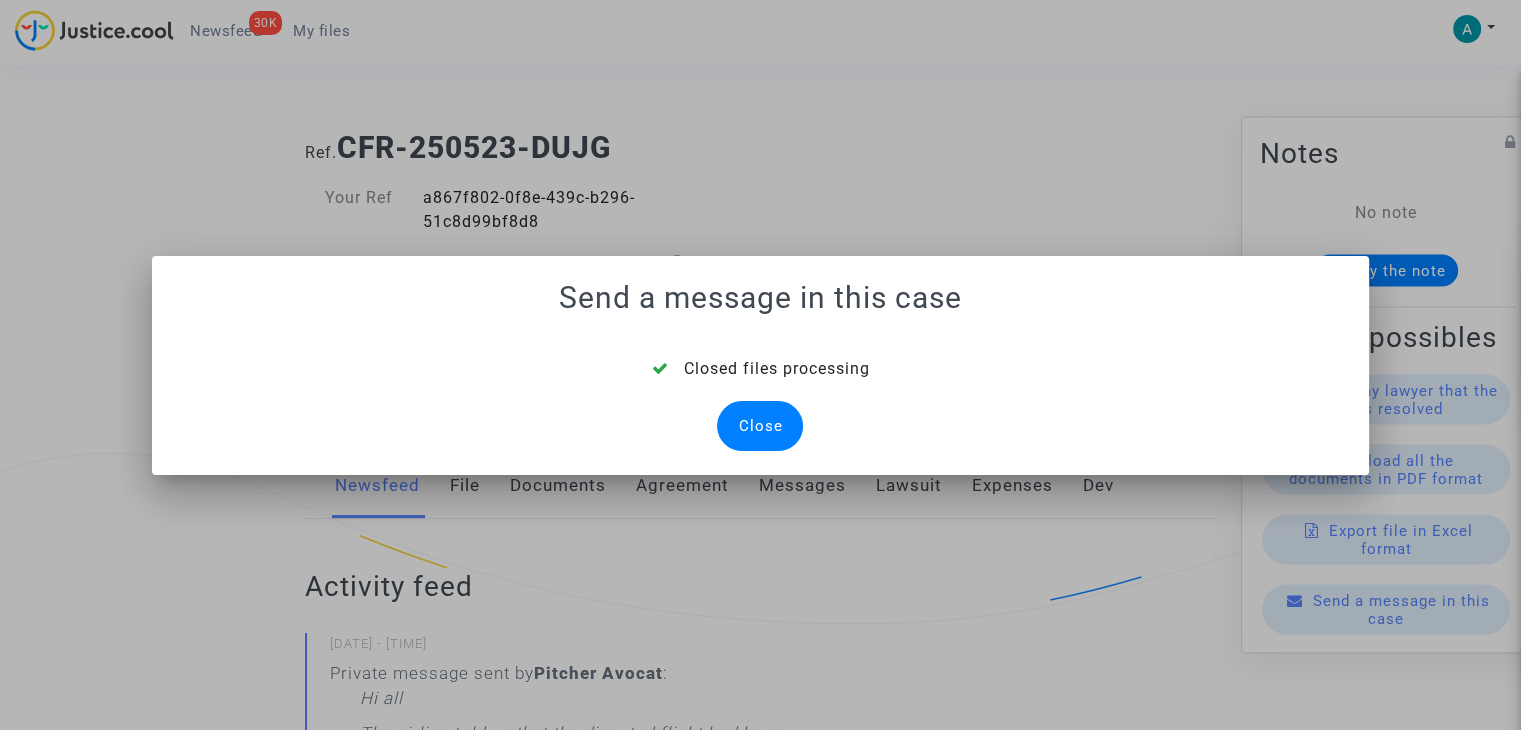 click on "Close" at bounding box center [760, 426] 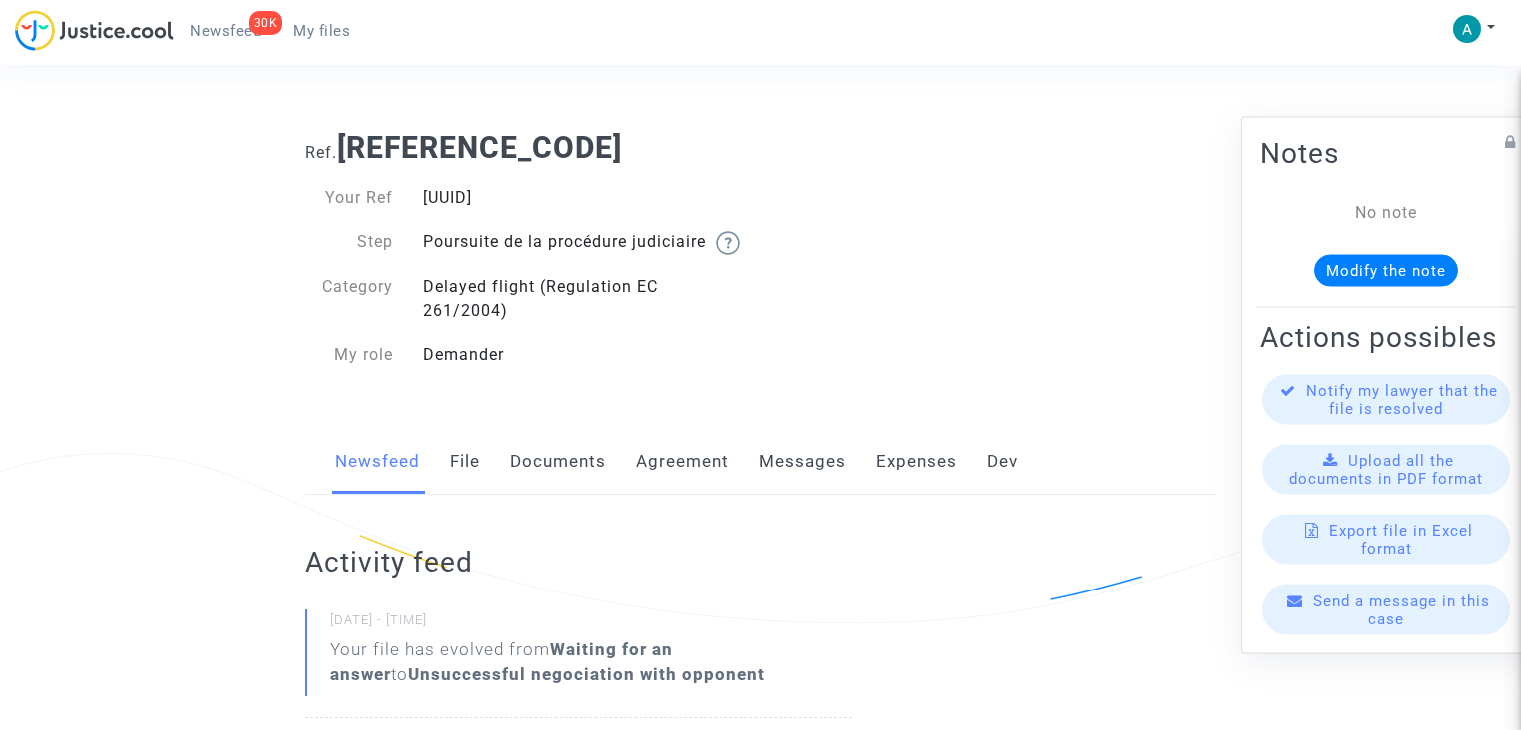 scroll, scrollTop: 226, scrollLeft: 0, axis: vertical 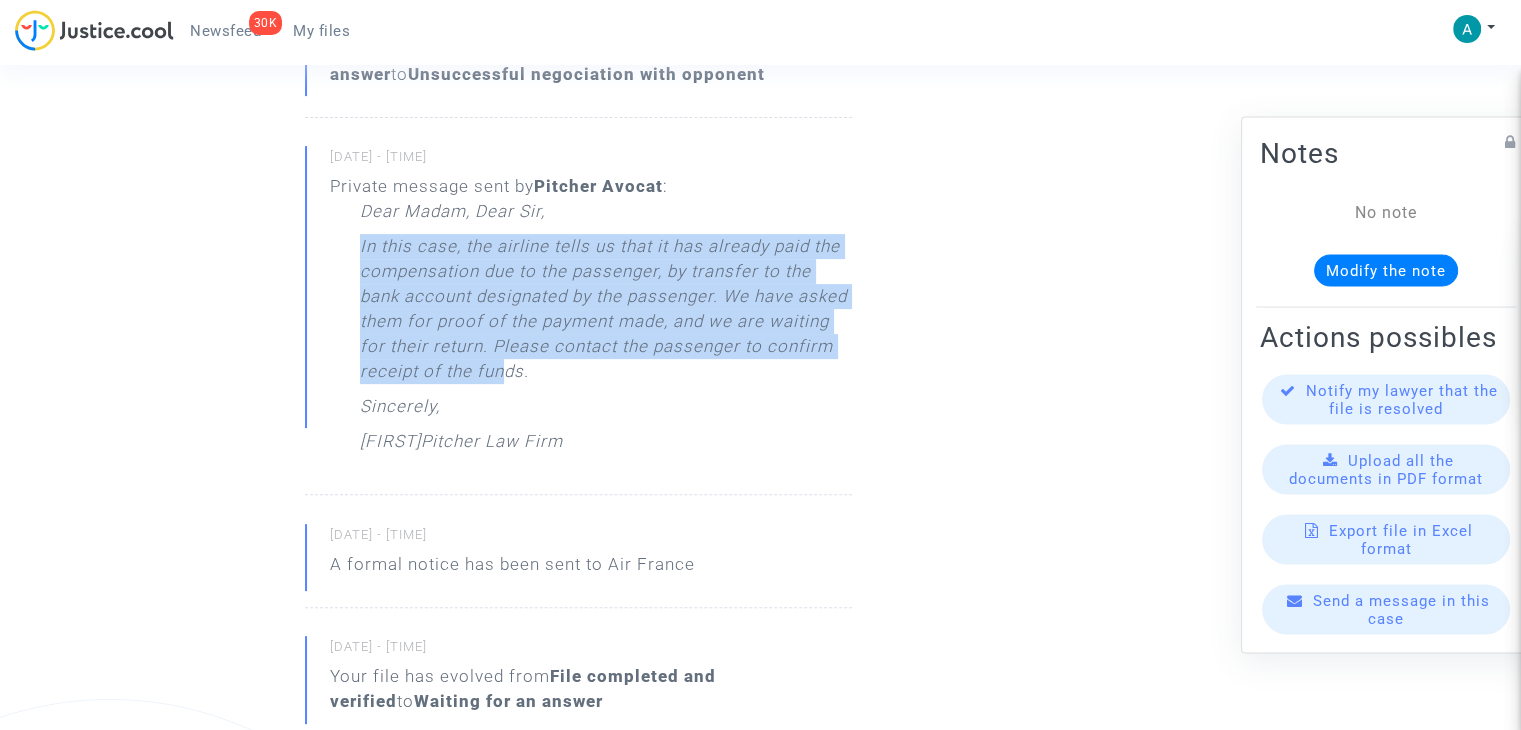 drag, startPoint x: 358, startPoint y: 270, endPoint x: 564, endPoint y: 404, distance: 245.74783 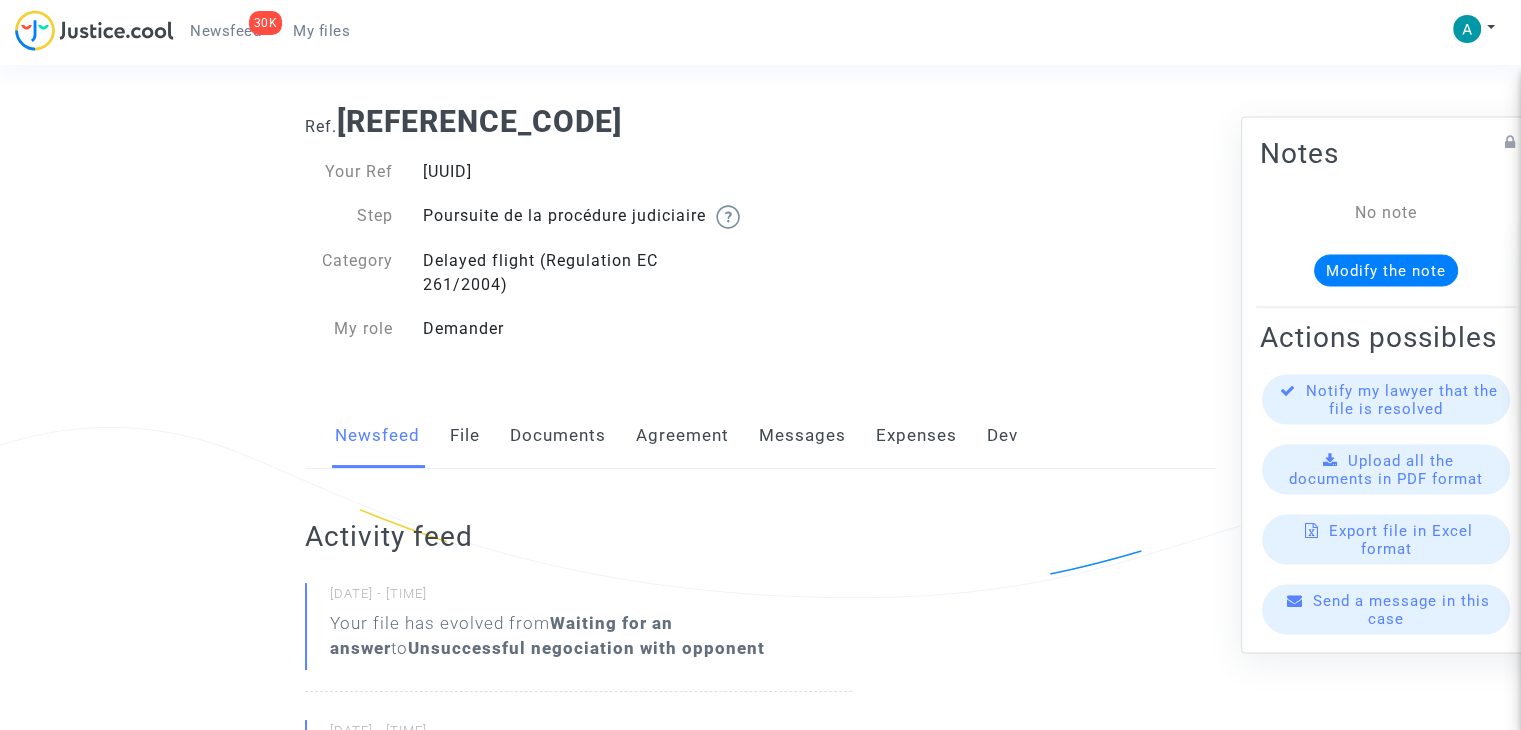 scroll, scrollTop: 0, scrollLeft: 0, axis: both 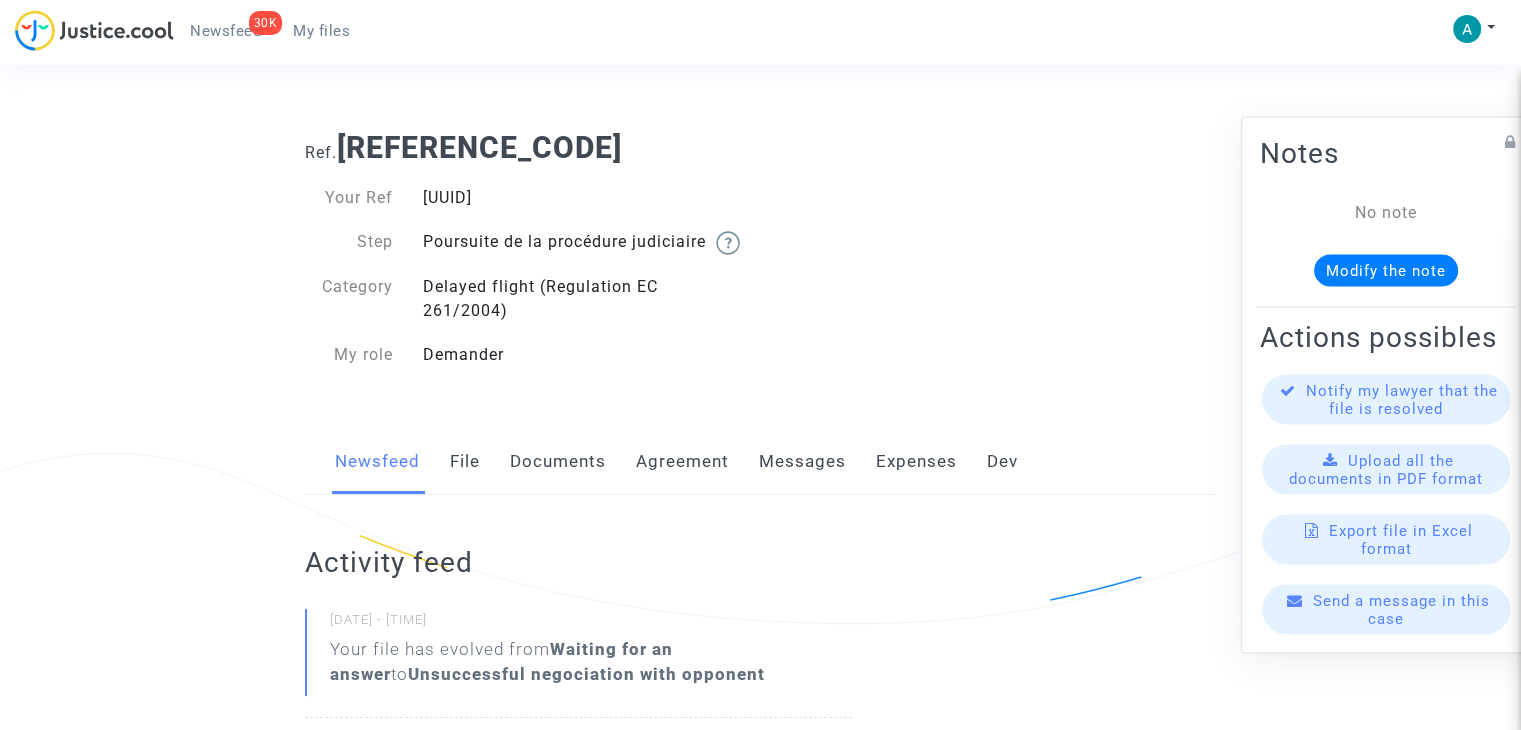click on "Send a message in this case" 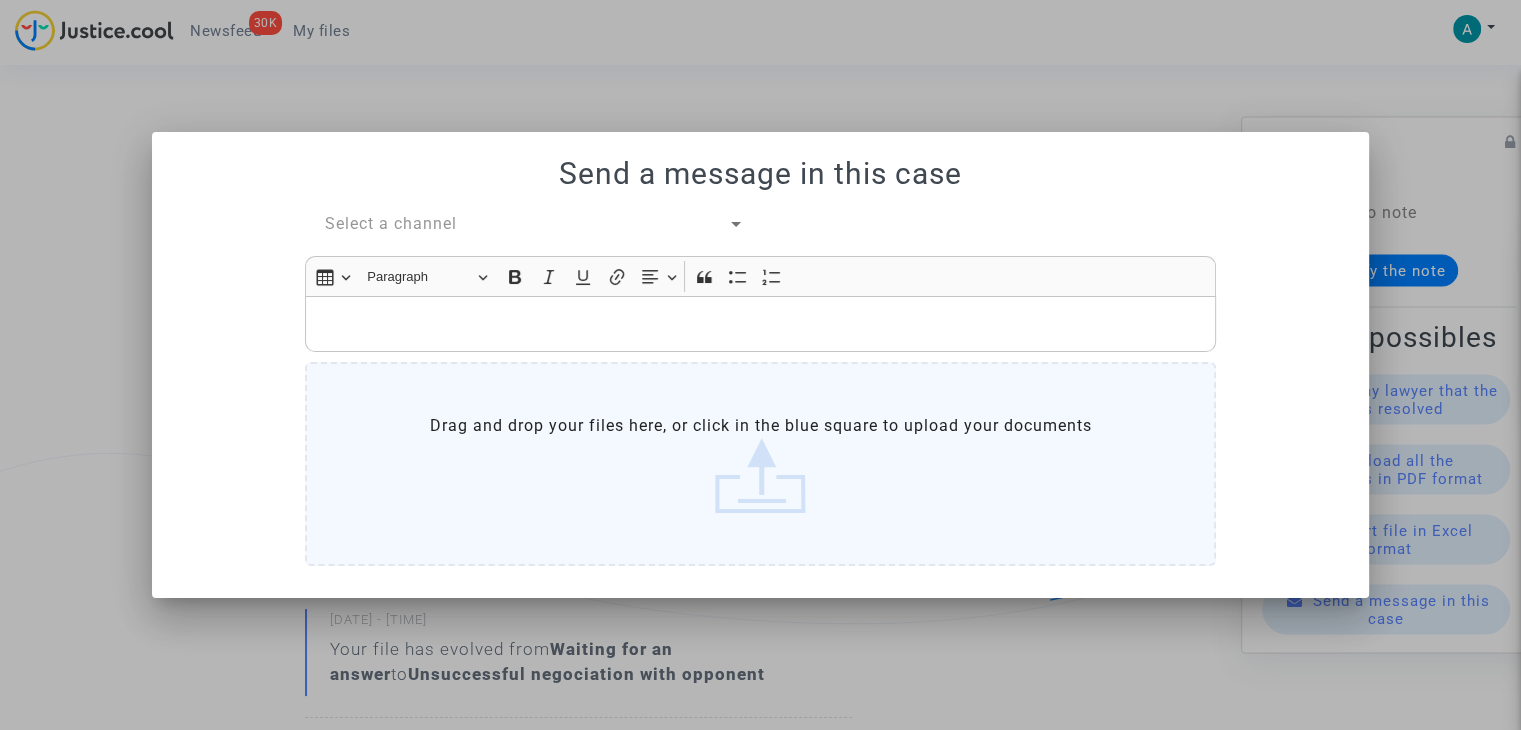 click on "Select a channel" at bounding box center (391, 223) 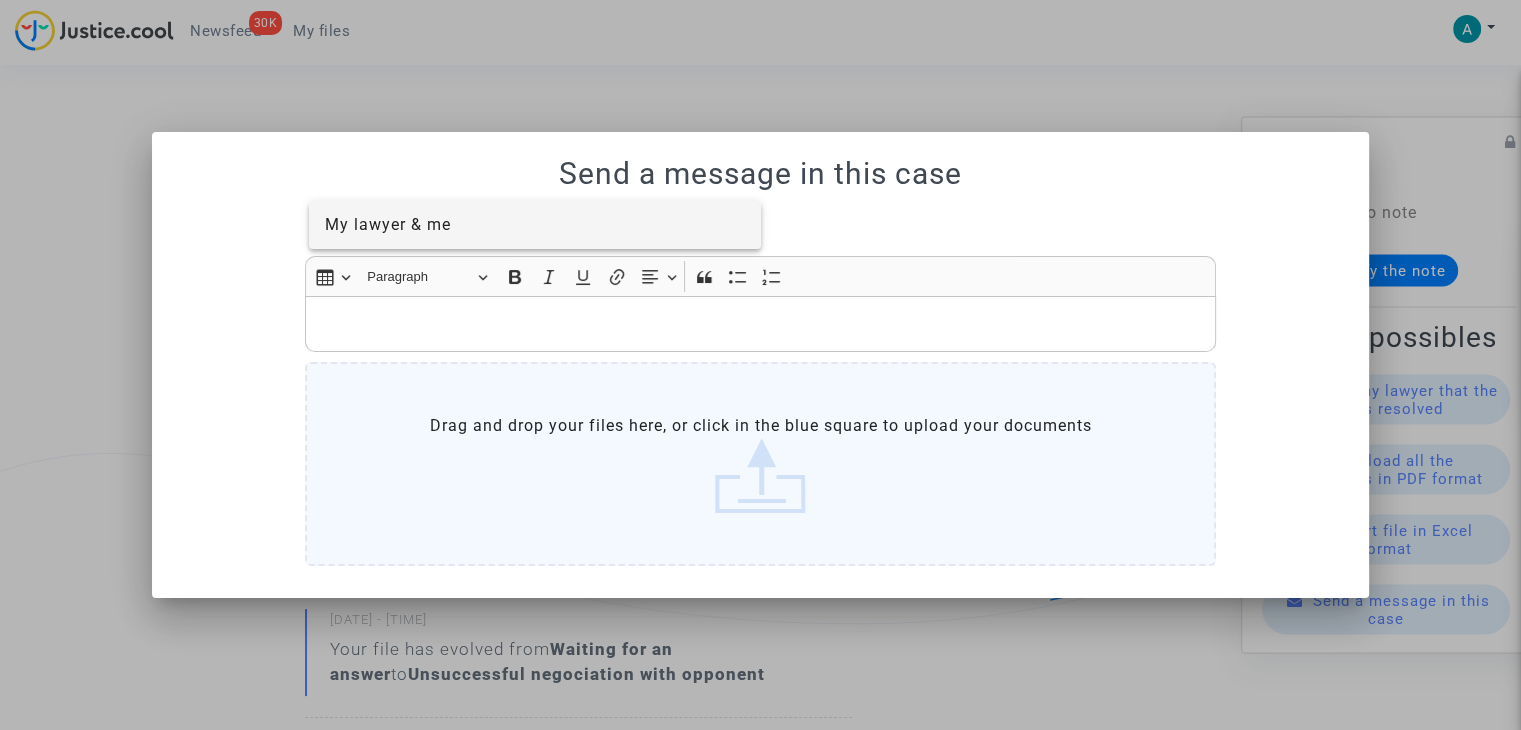 click on "My lawyer & me" at bounding box center [388, 224] 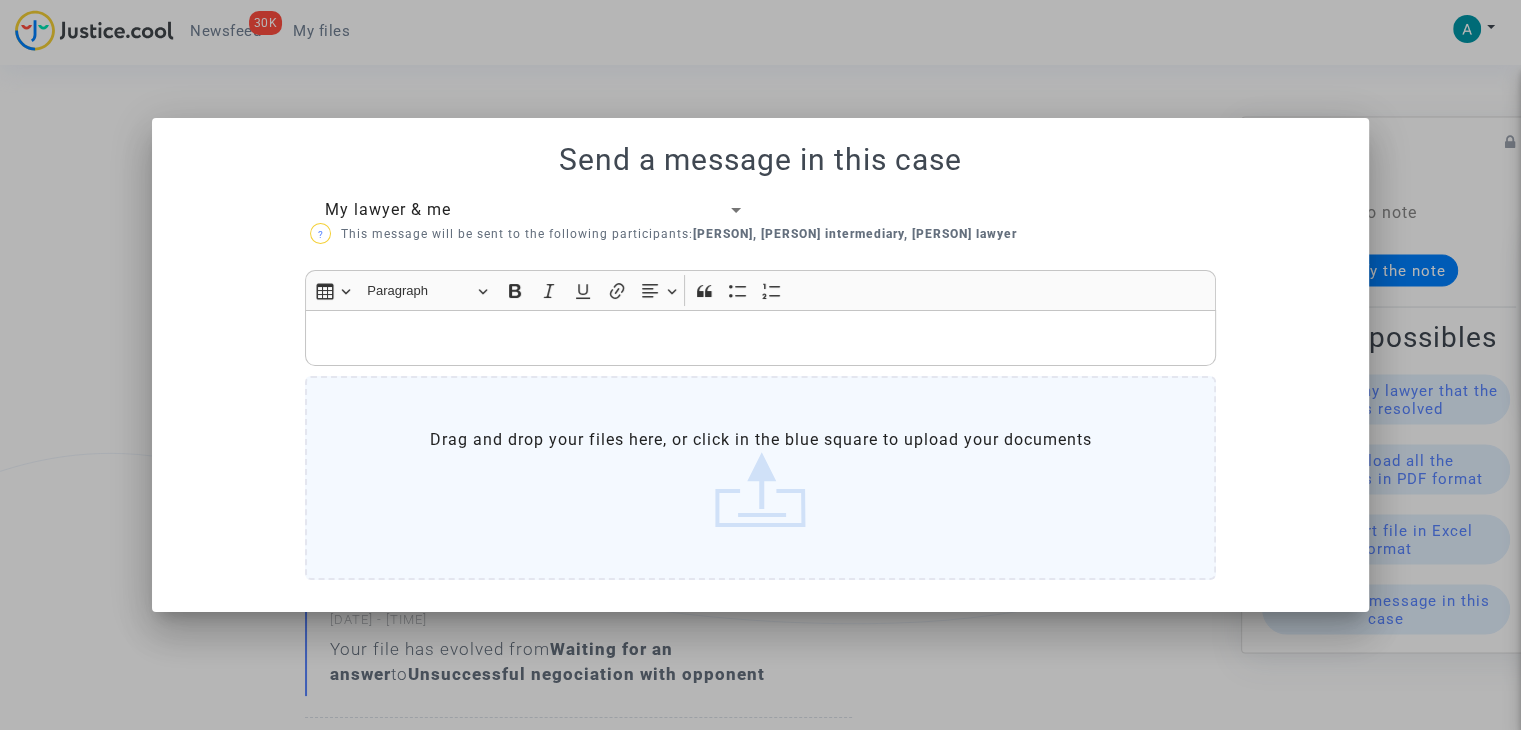 click at bounding box center (760, 338) 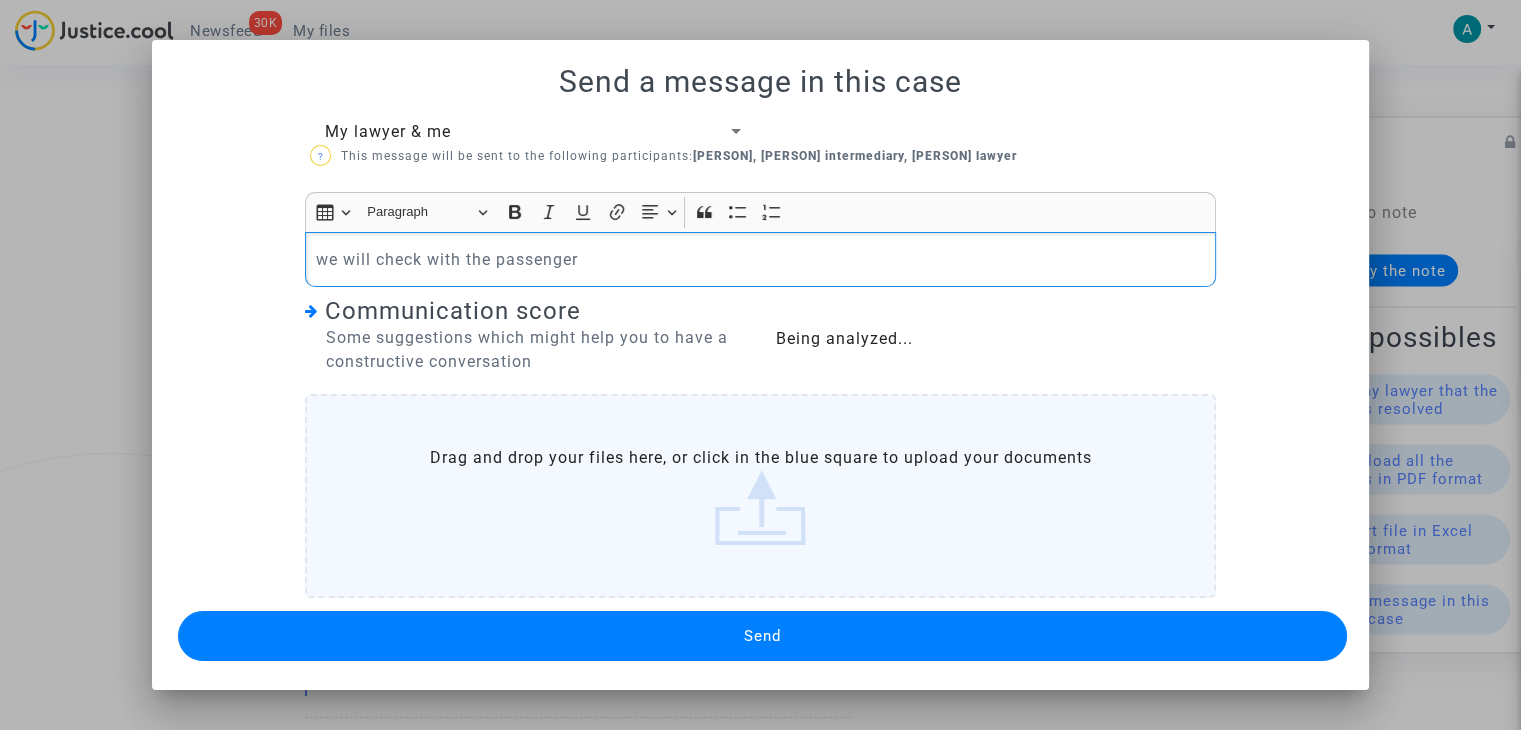 click on "Drag and drop your files here, or click in the blue square to upload your documents" 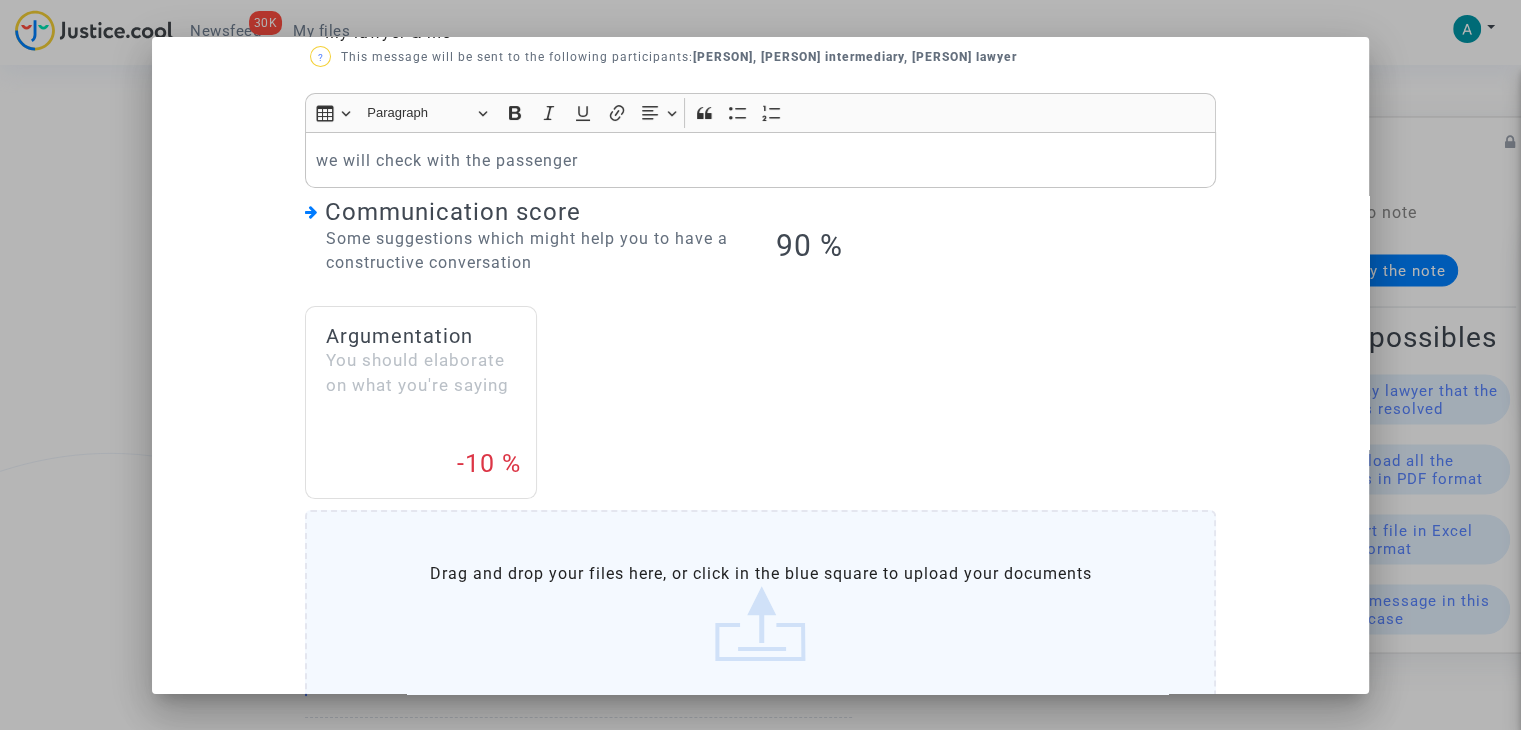 scroll, scrollTop: 206, scrollLeft: 0, axis: vertical 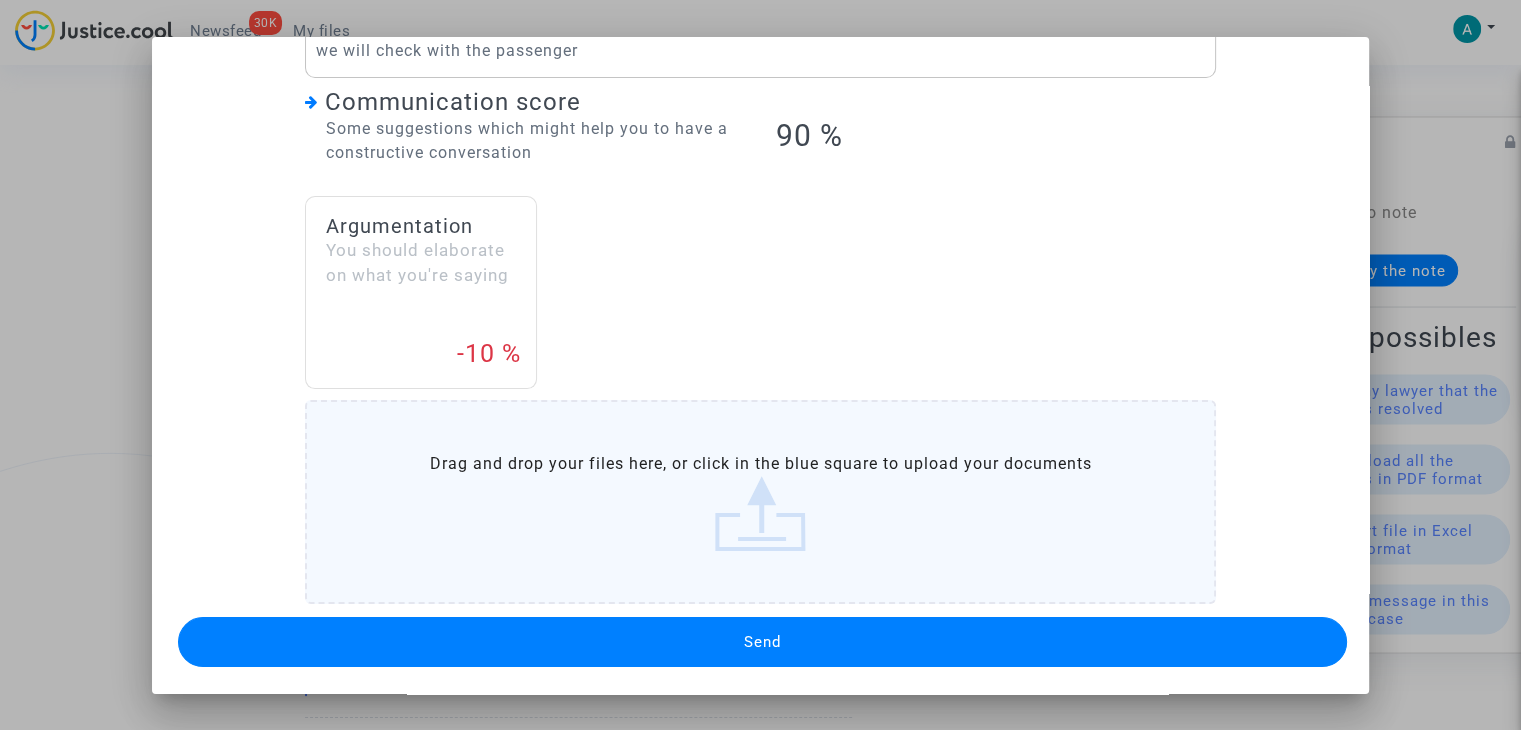 click on "Send" at bounding box center (762, 642) 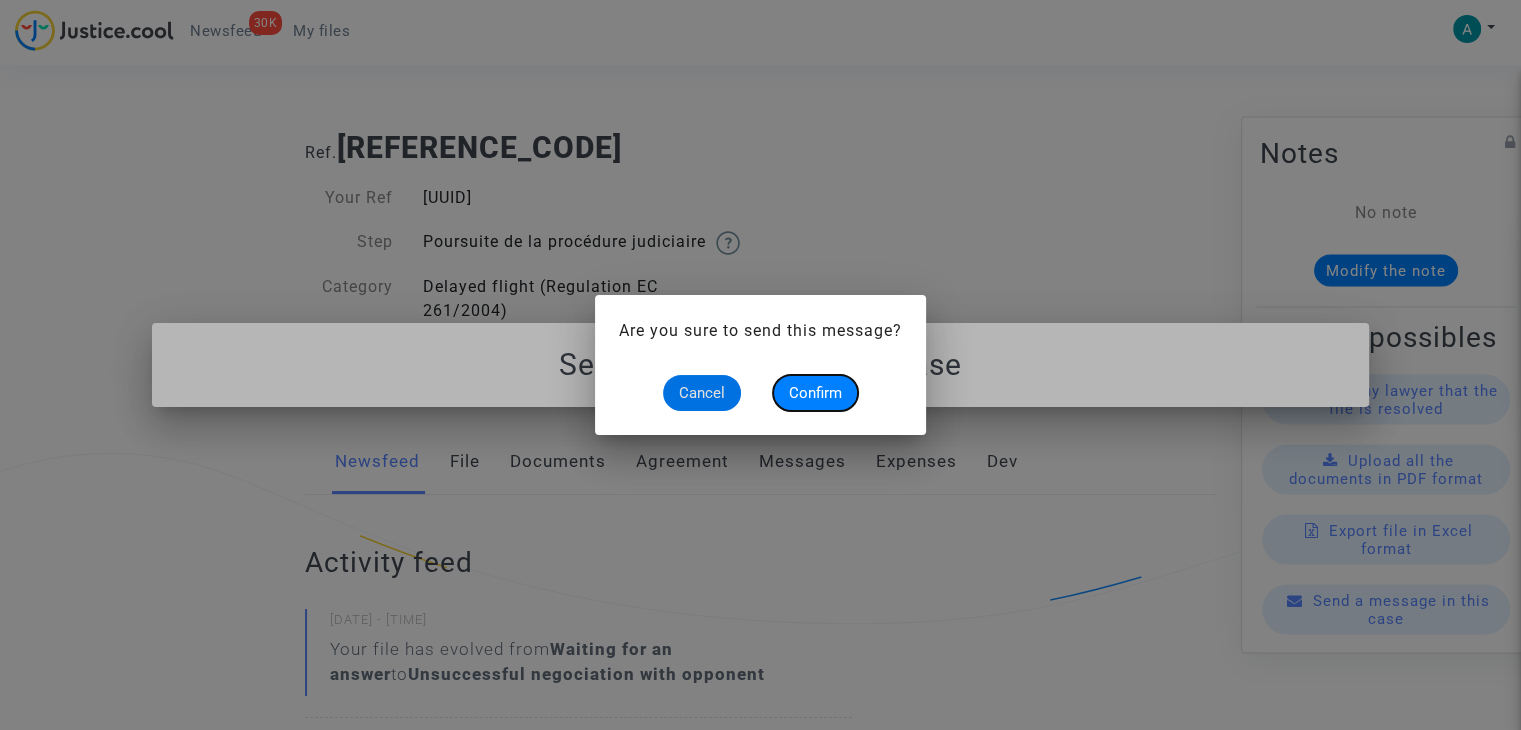 click on "Confirm" at bounding box center [815, 393] 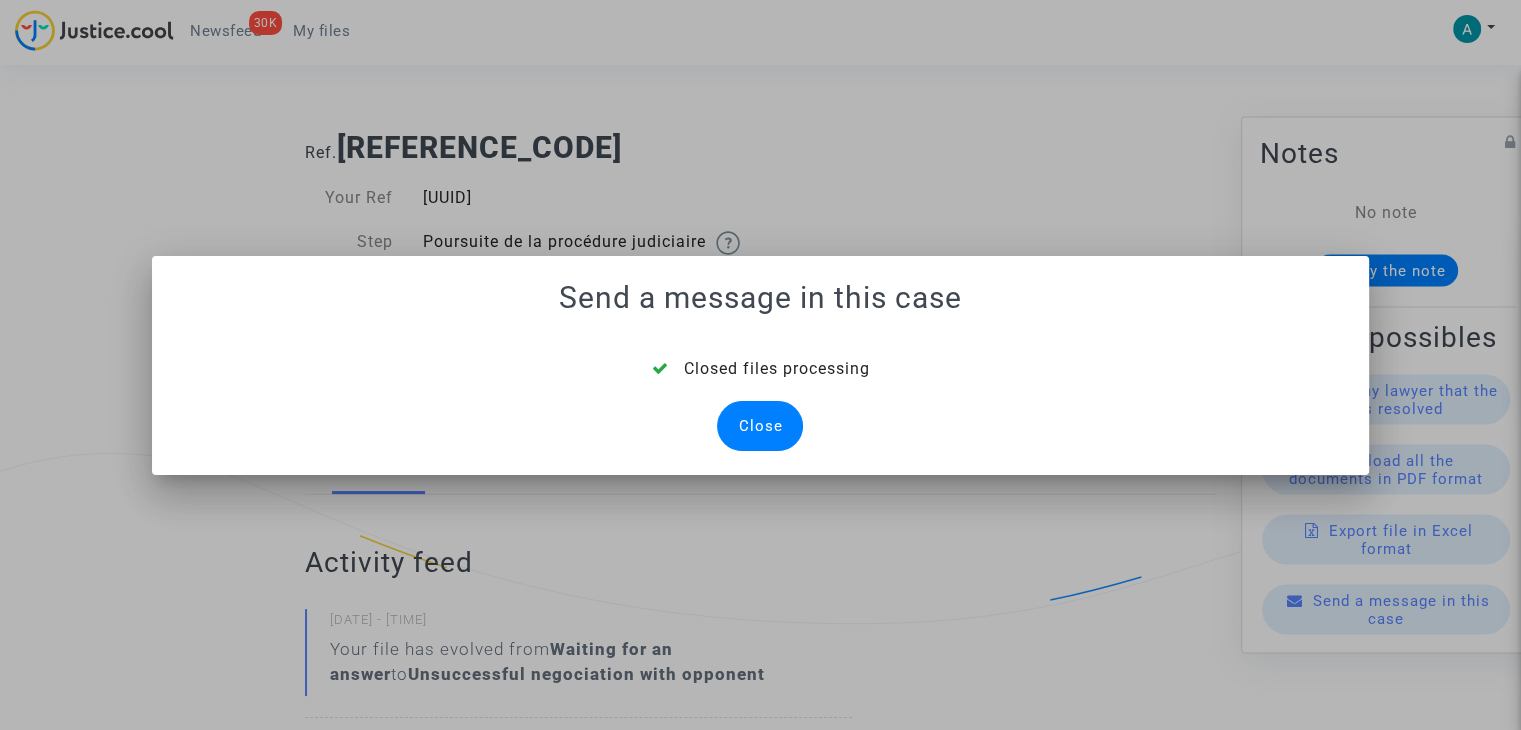 click on "Close" at bounding box center [760, 426] 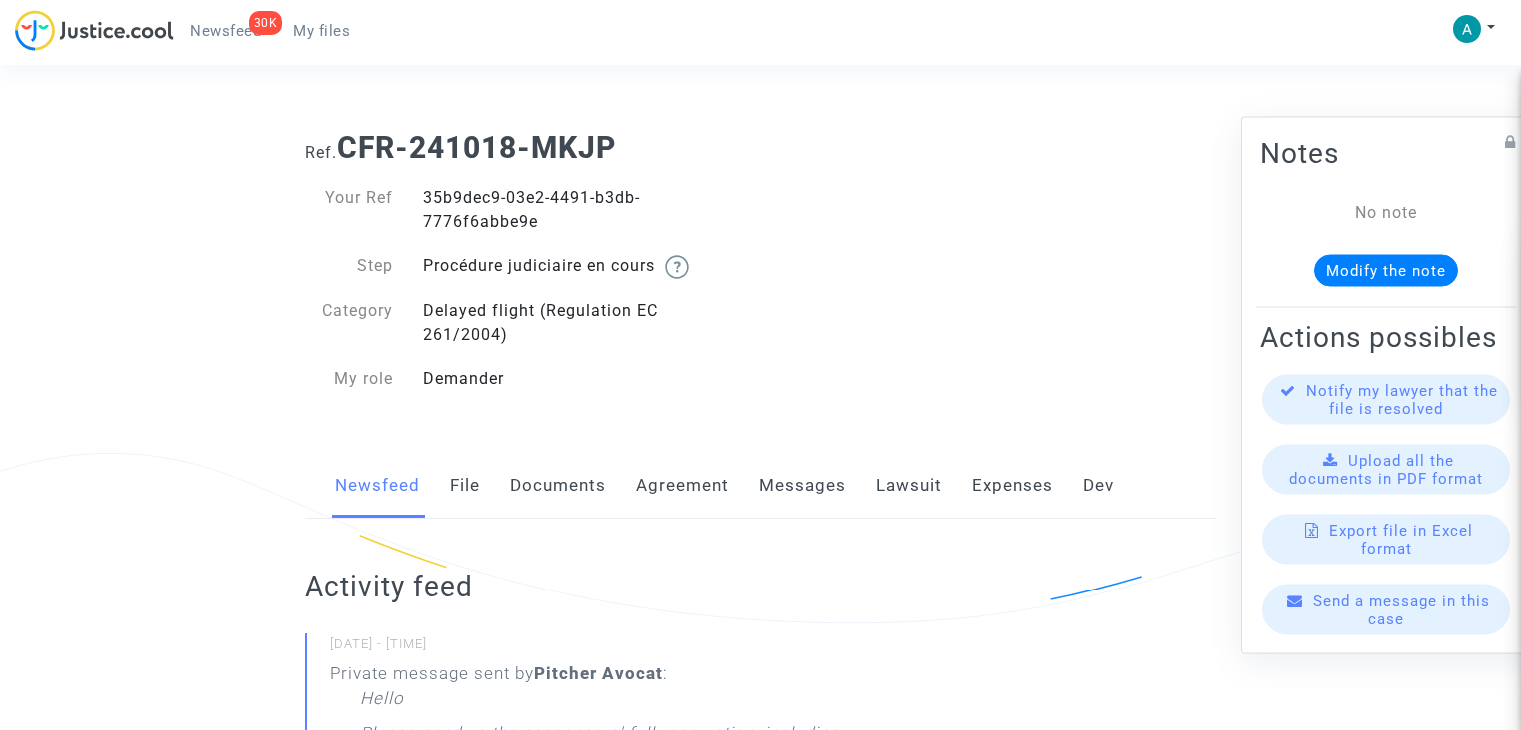 scroll, scrollTop: 0, scrollLeft: 0, axis: both 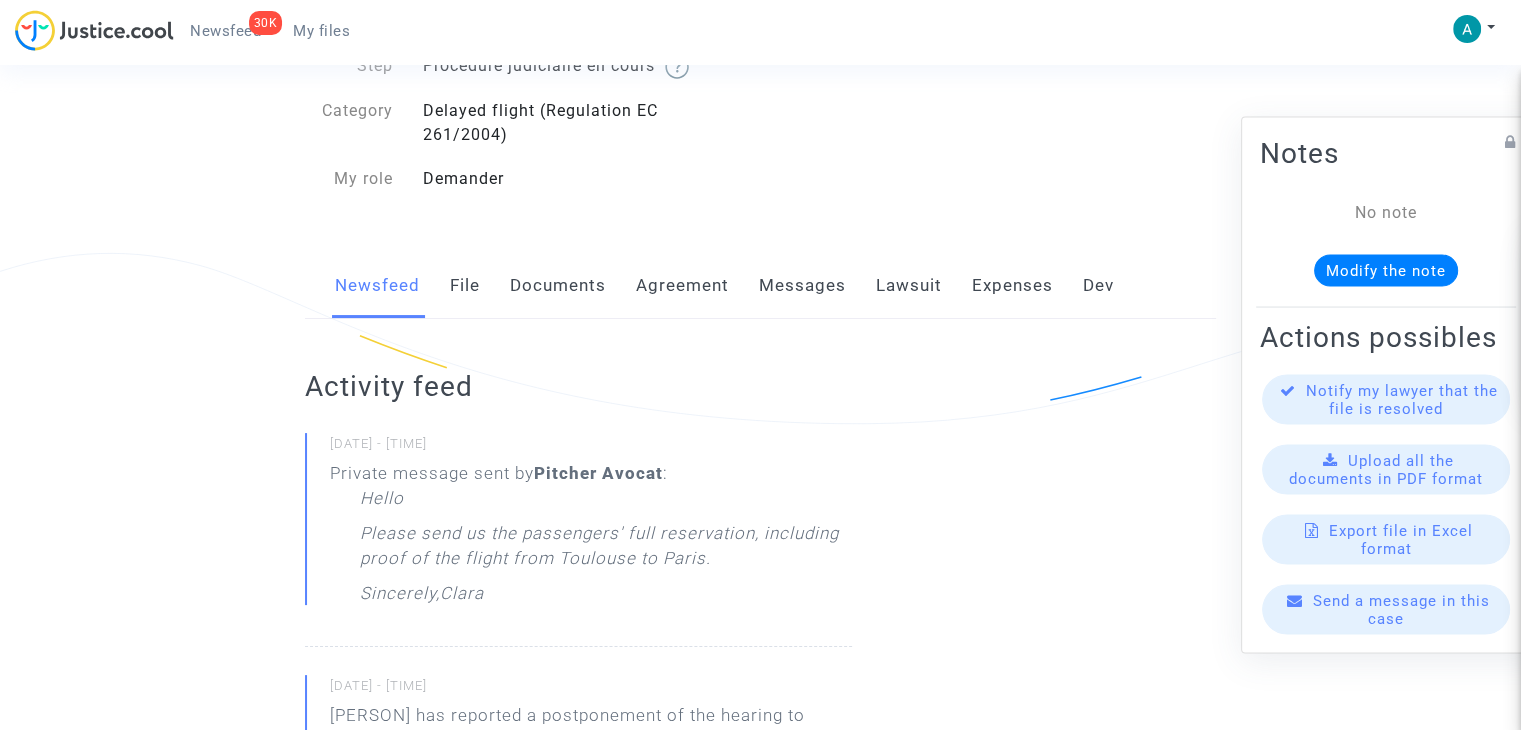 click on "Documents" 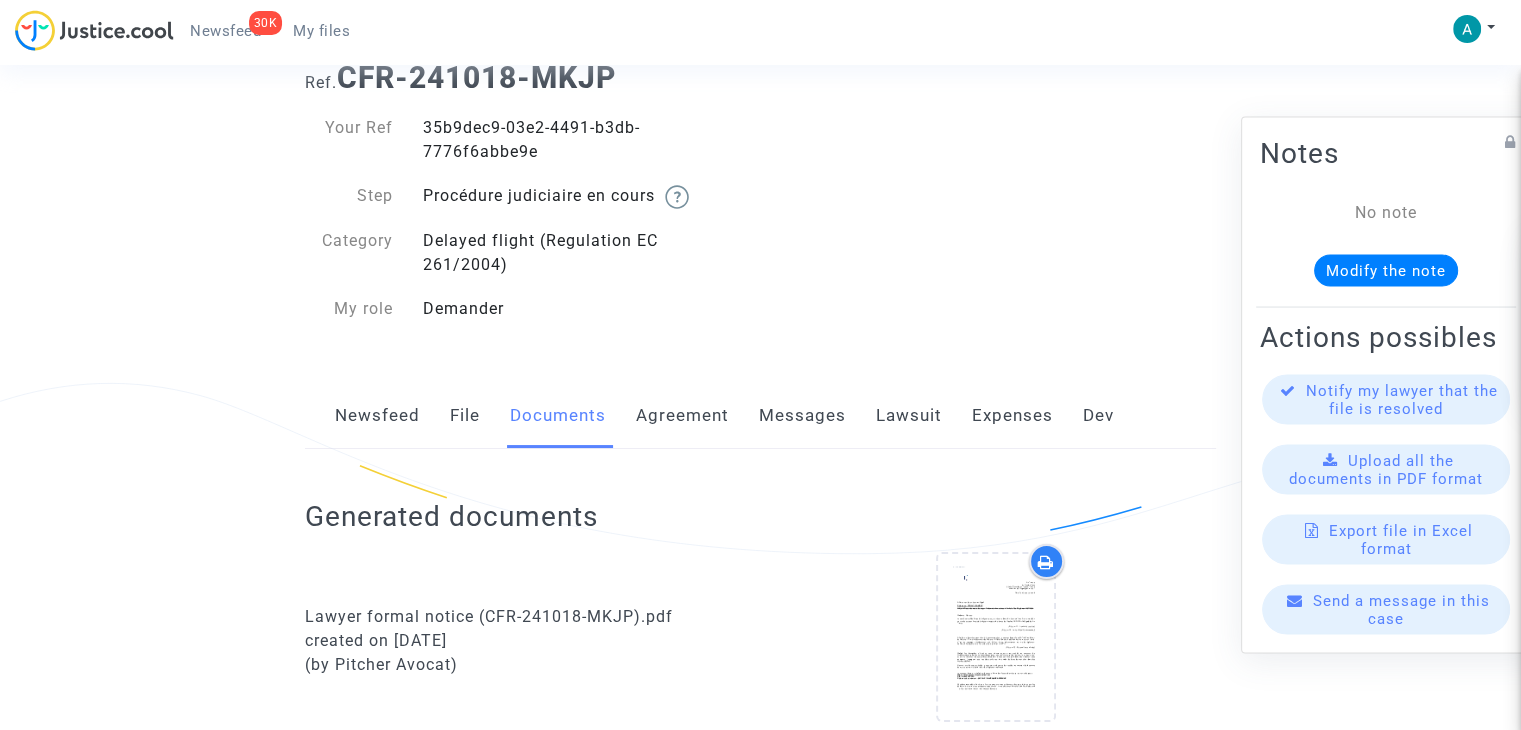scroll, scrollTop: 0, scrollLeft: 0, axis: both 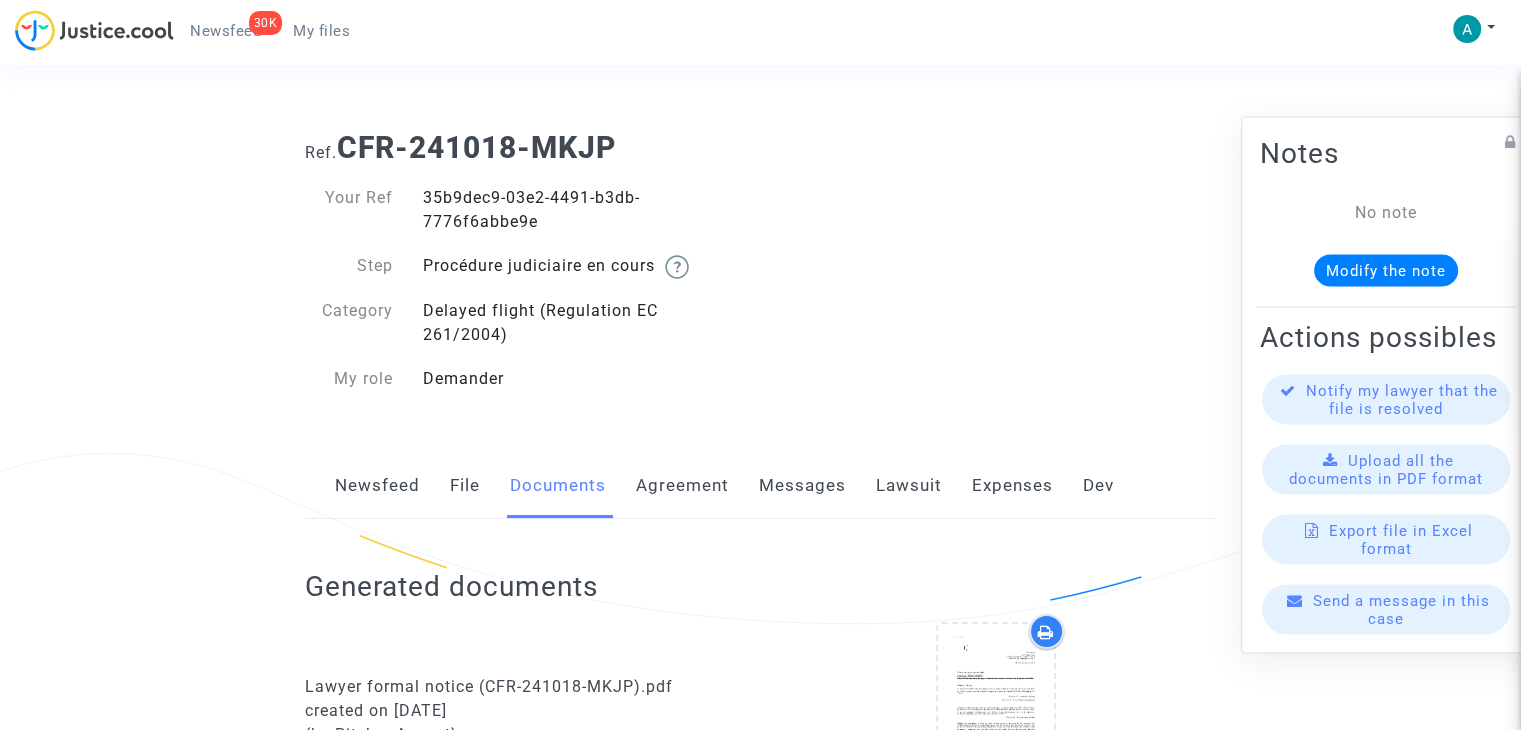 click at bounding box center (1506, 715) 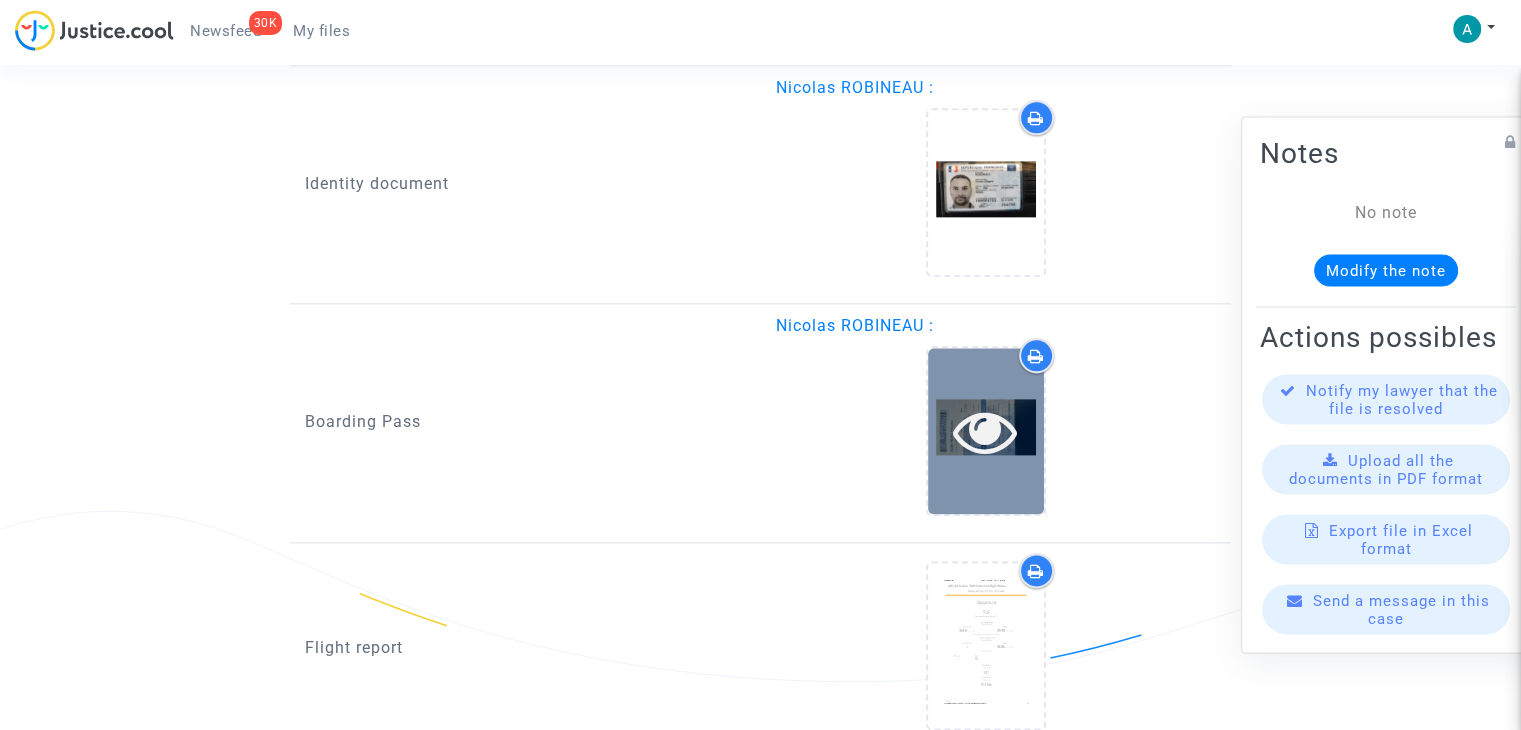 scroll, scrollTop: 2549, scrollLeft: 0, axis: vertical 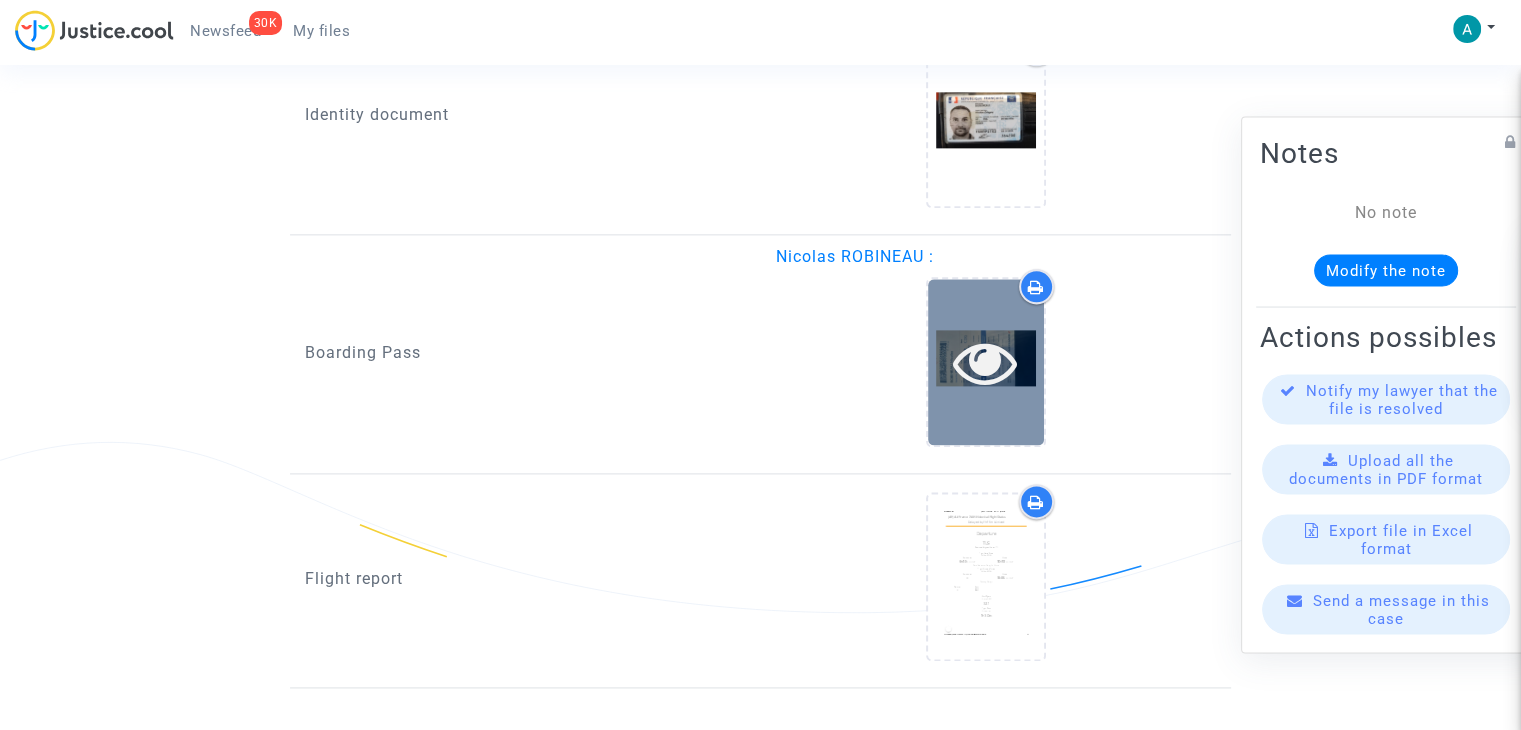click at bounding box center [985, 362] 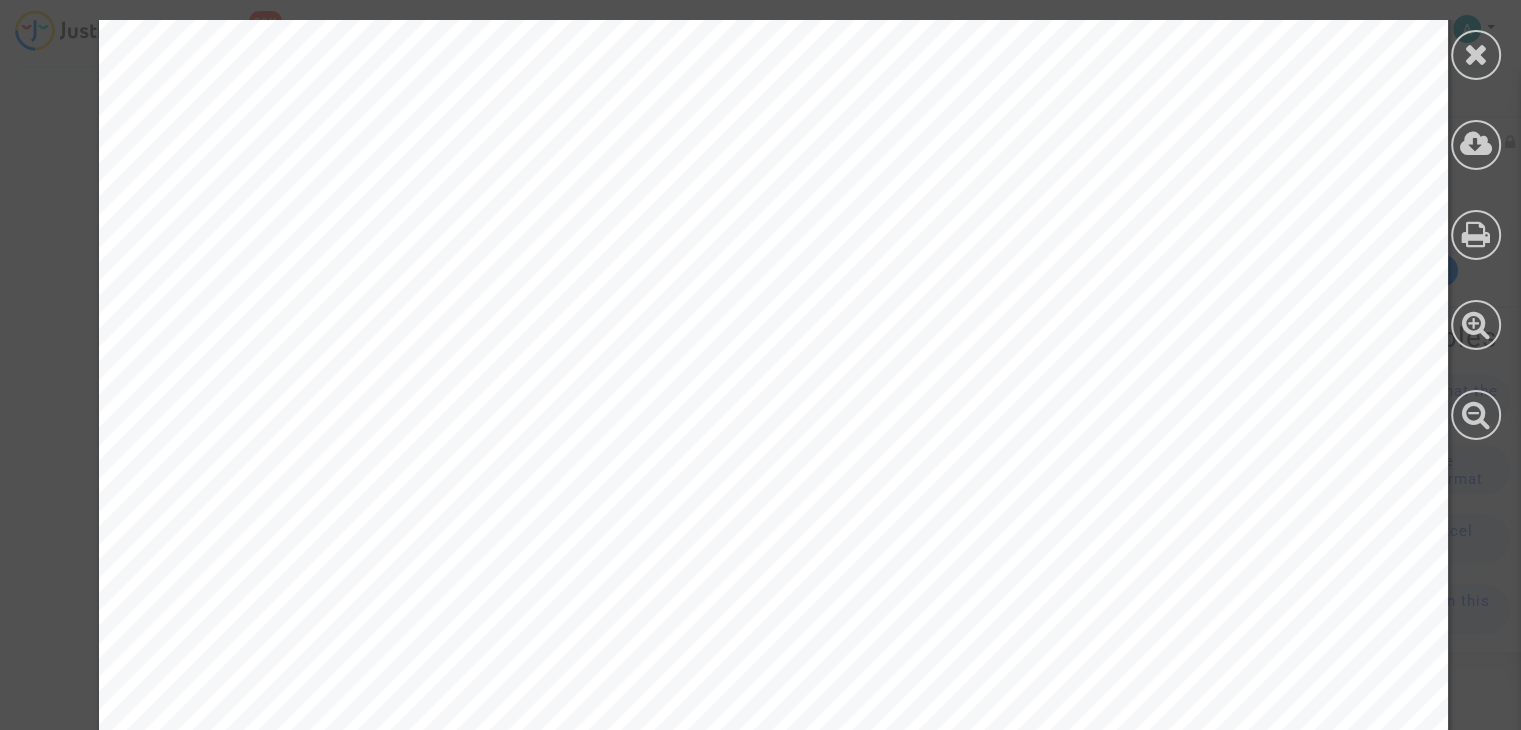 scroll, scrollTop: 124, scrollLeft: 0, axis: vertical 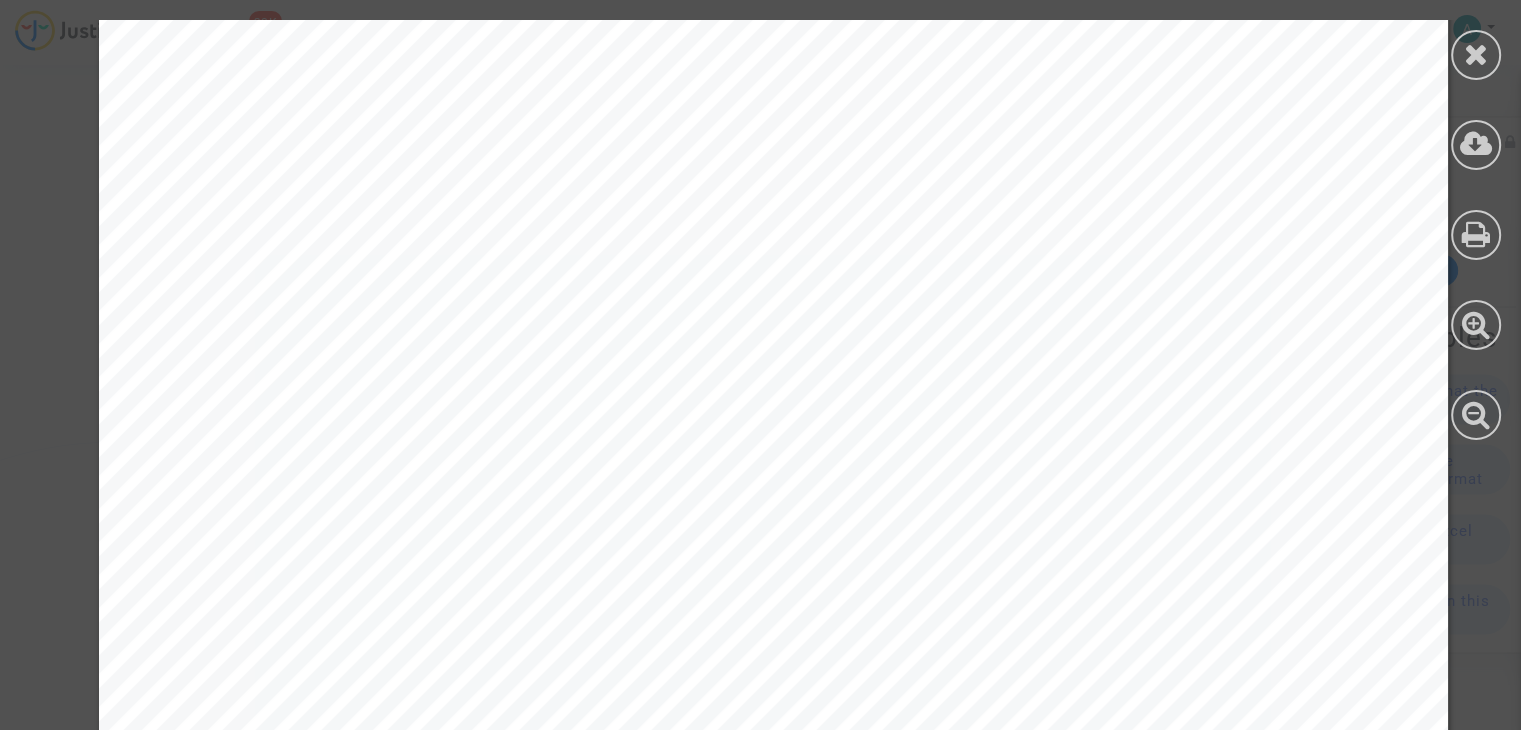 click at bounding box center (773, 850) 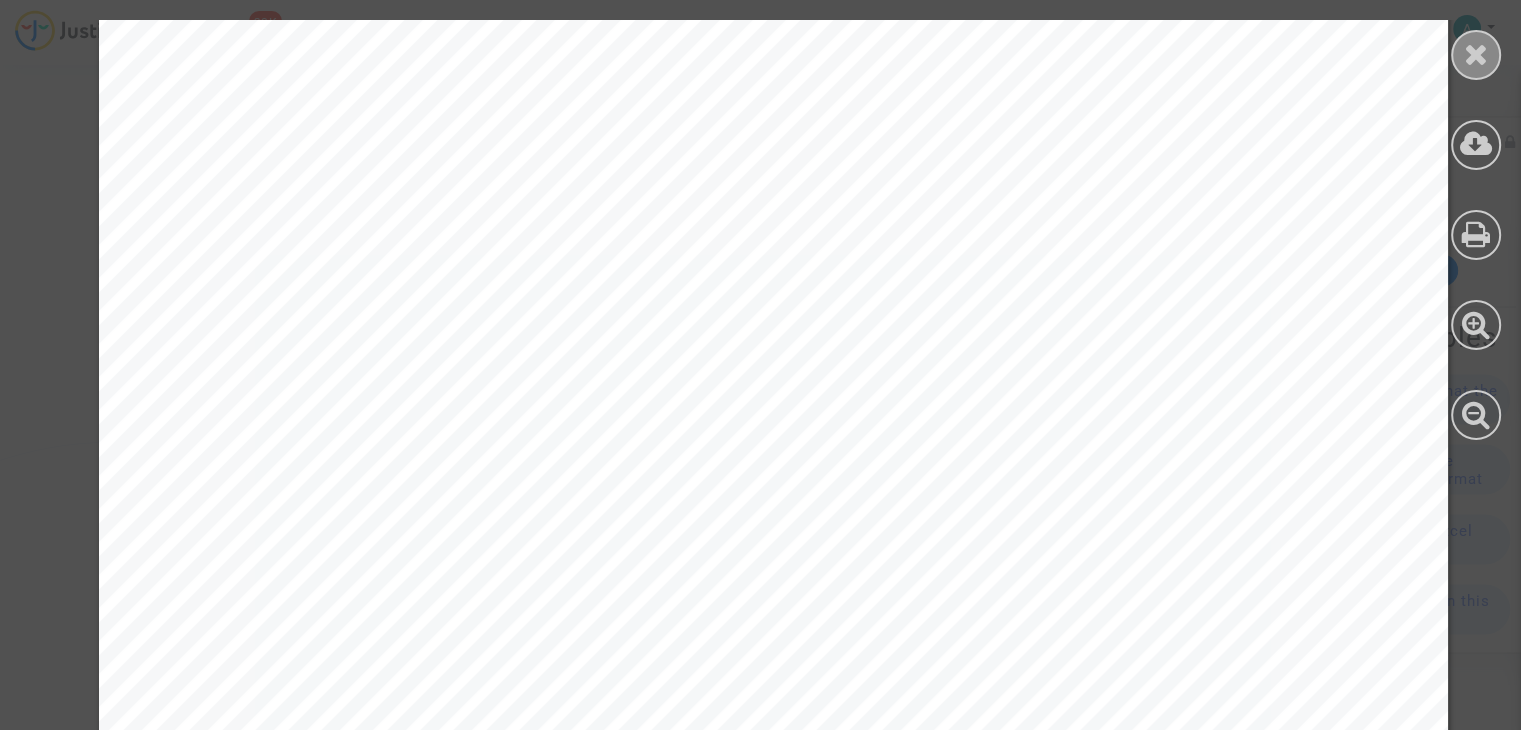 click at bounding box center (1476, 55) 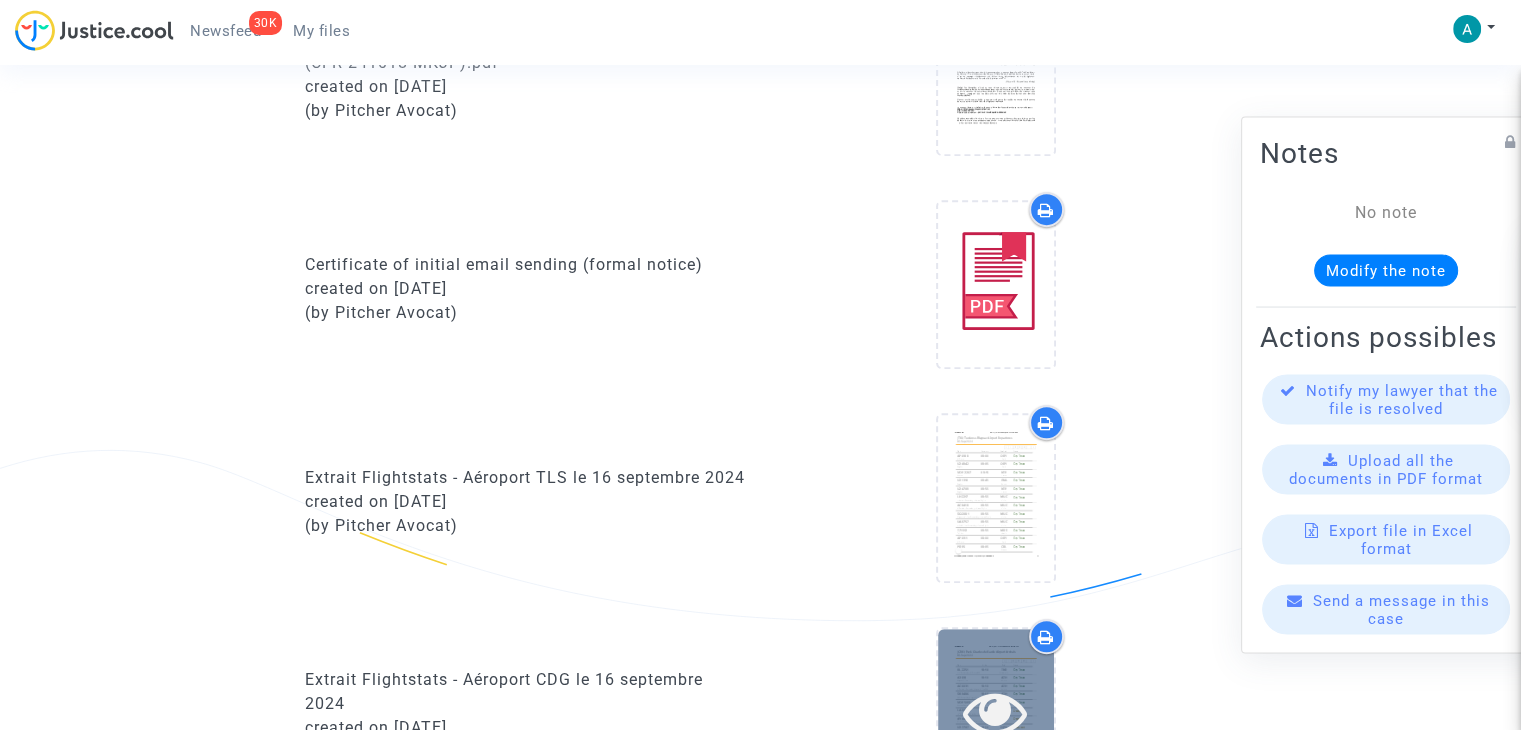scroll, scrollTop: 1249, scrollLeft: 0, axis: vertical 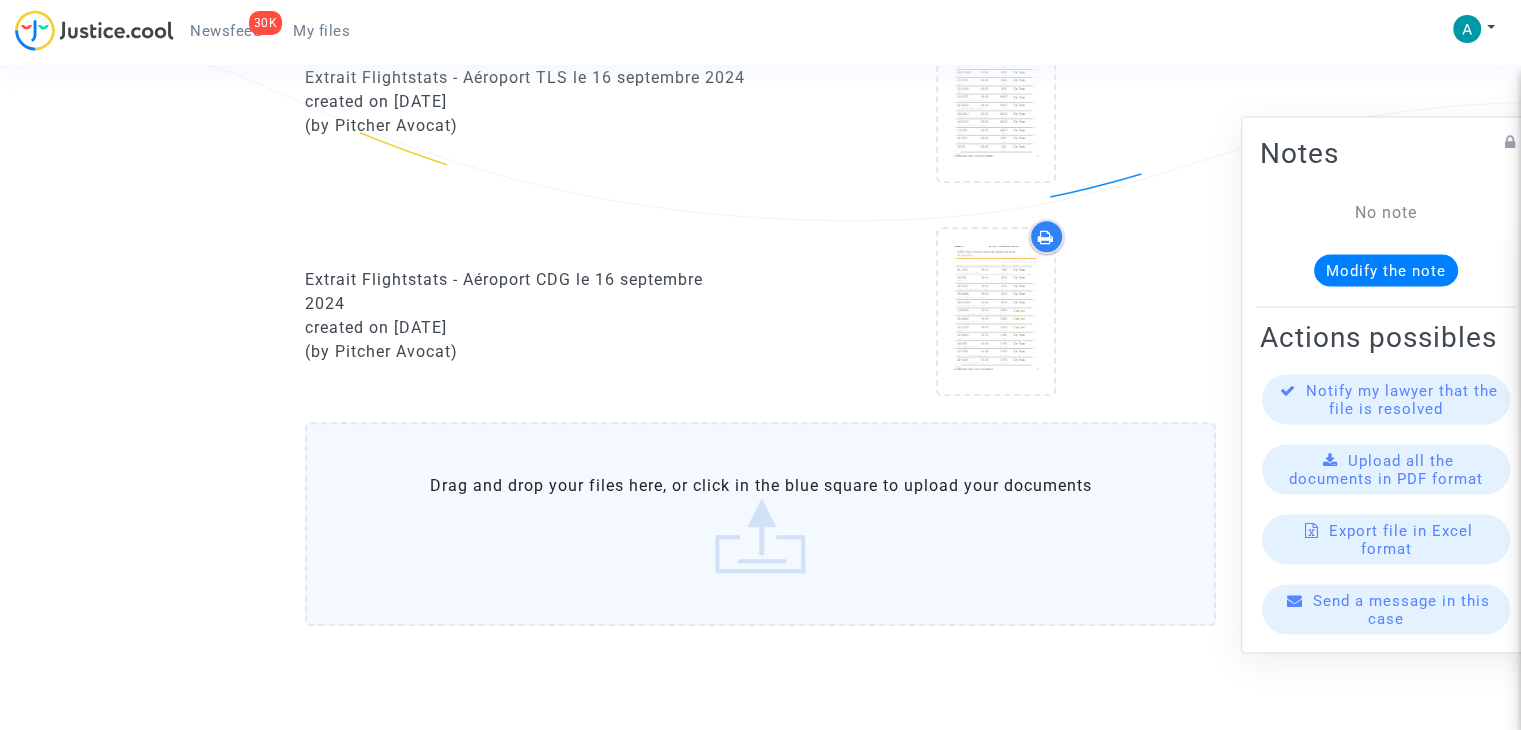 click on "Drag and drop your files here, or click in the blue square to upload your documents" 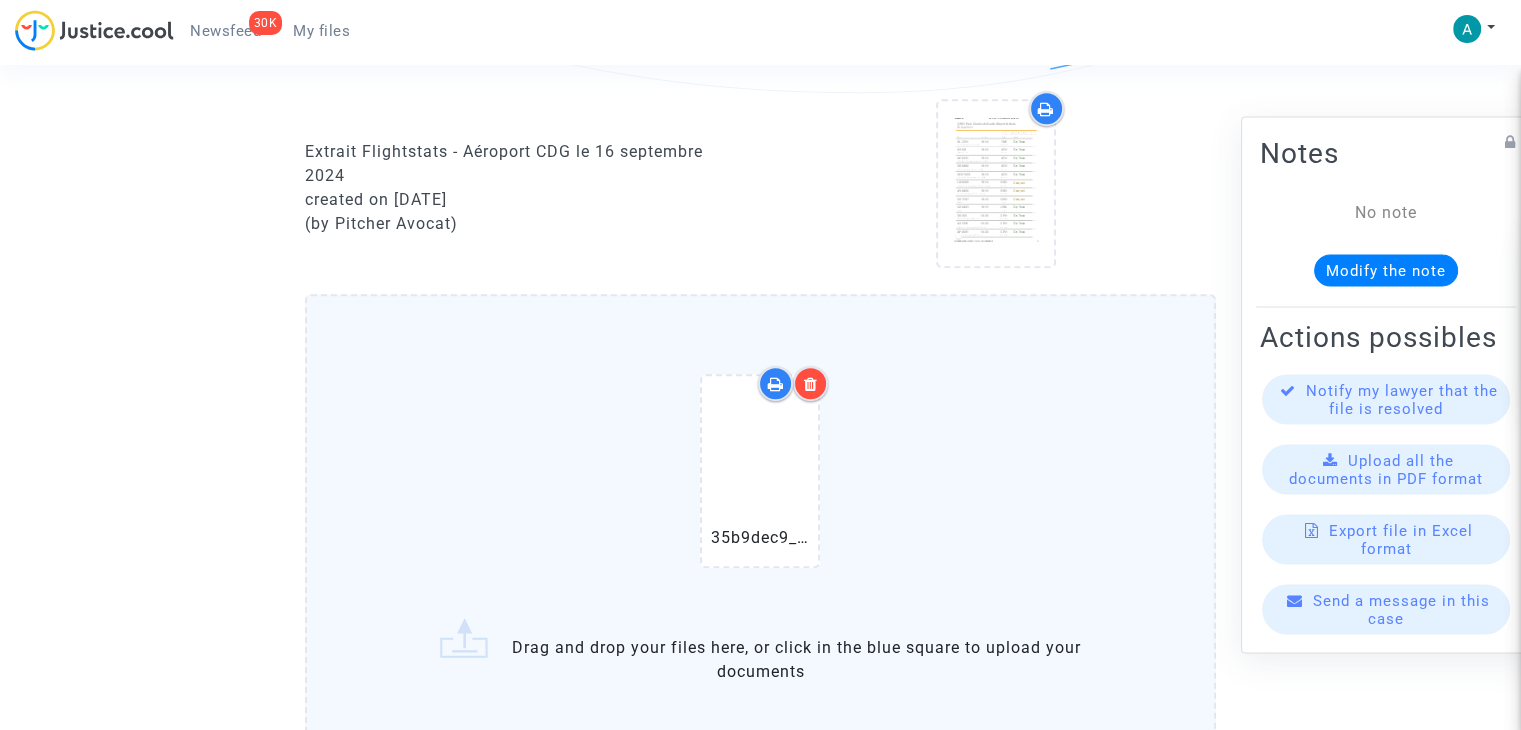 scroll, scrollTop: 1449, scrollLeft: 0, axis: vertical 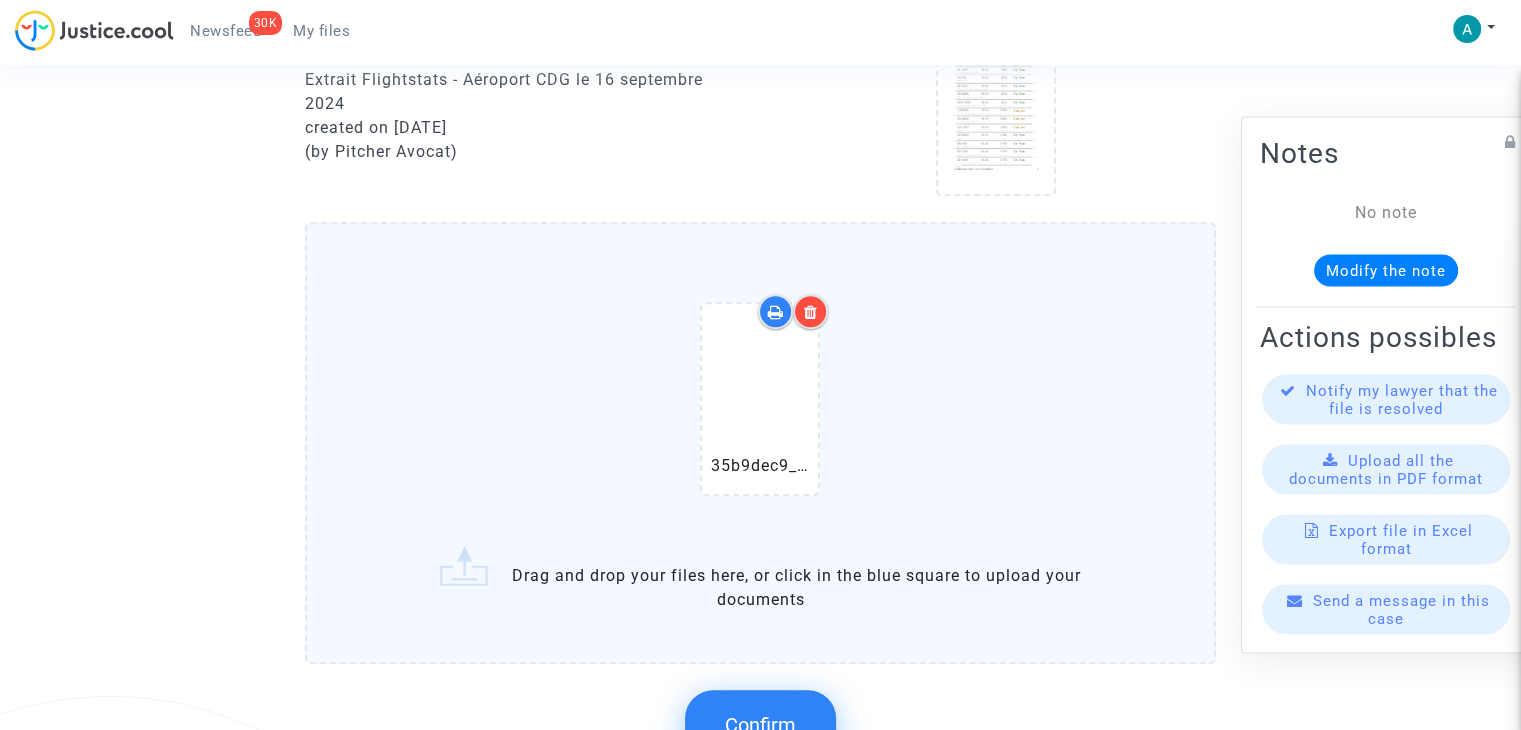 click on "Confirm" 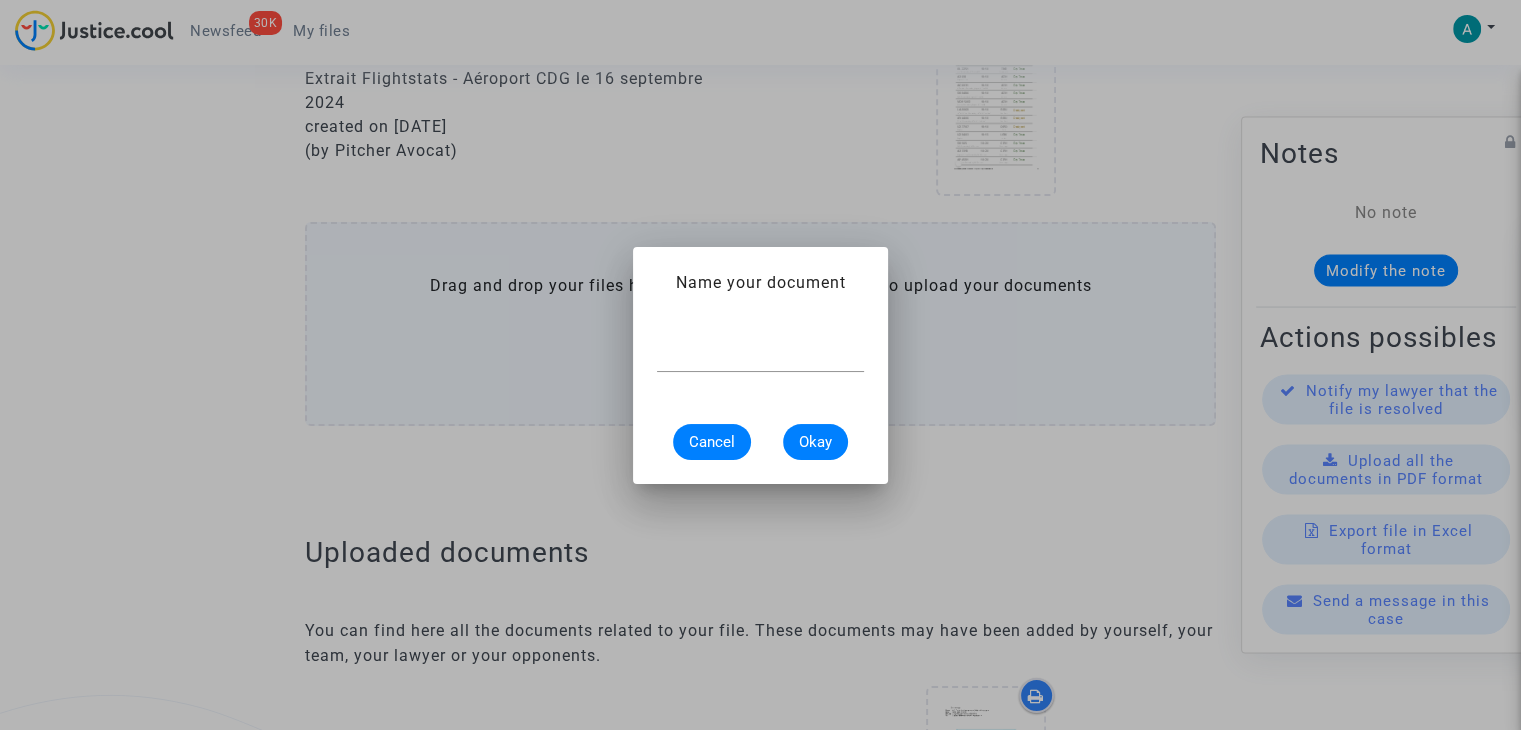 scroll, scrollTop: 0, scrollLeft: 0, axis: both 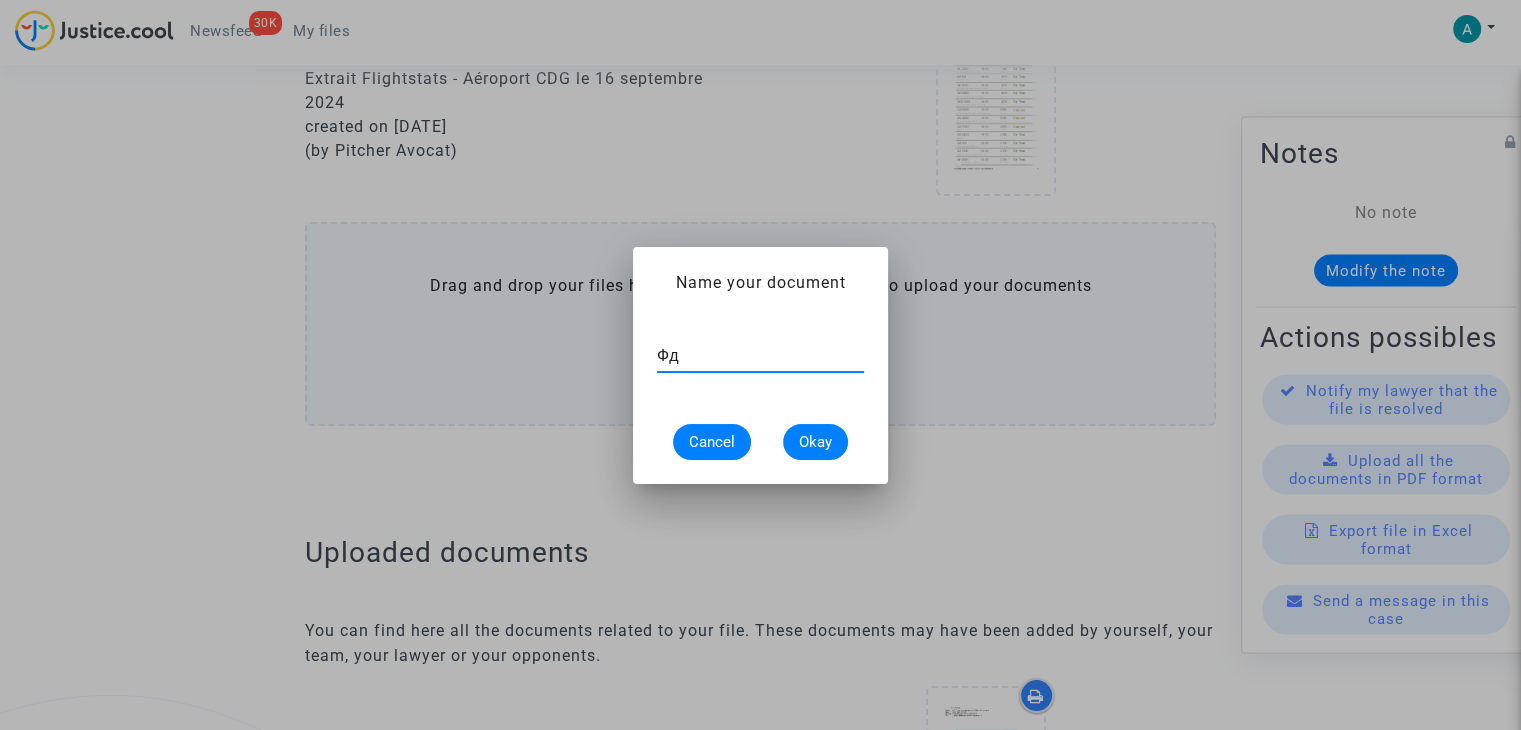 type on "Ф" 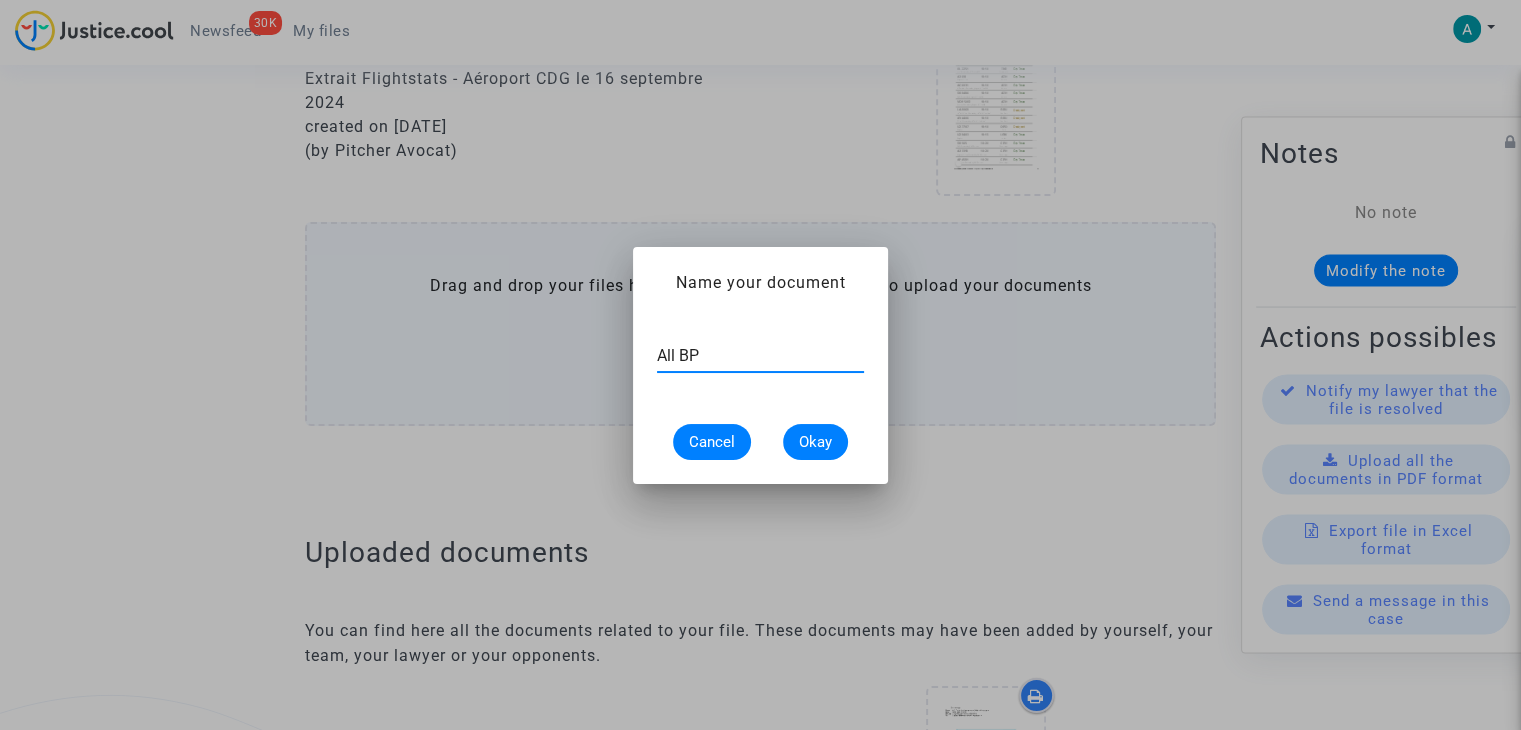 type on "All BP" 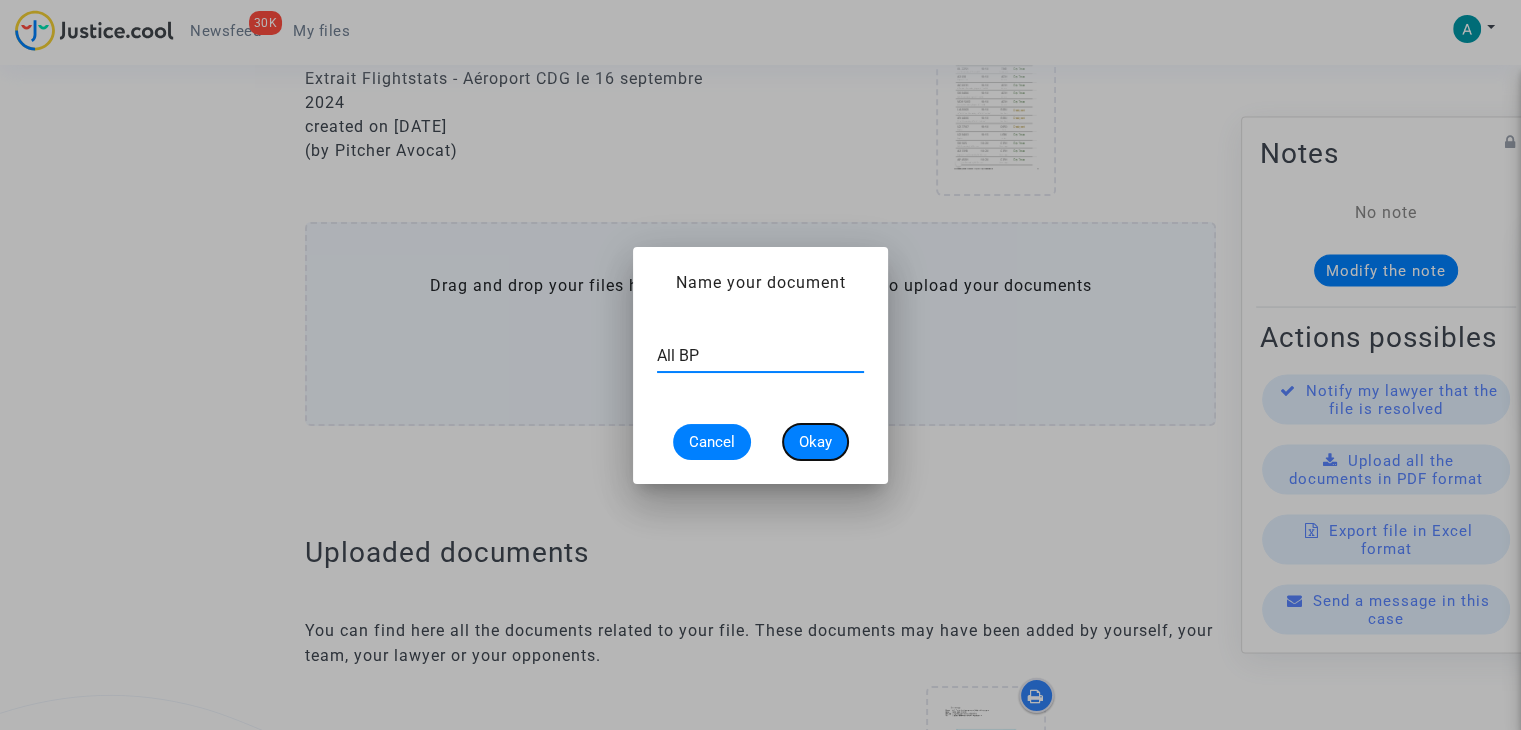 click on "Okay" at bounding box center (815, 442) 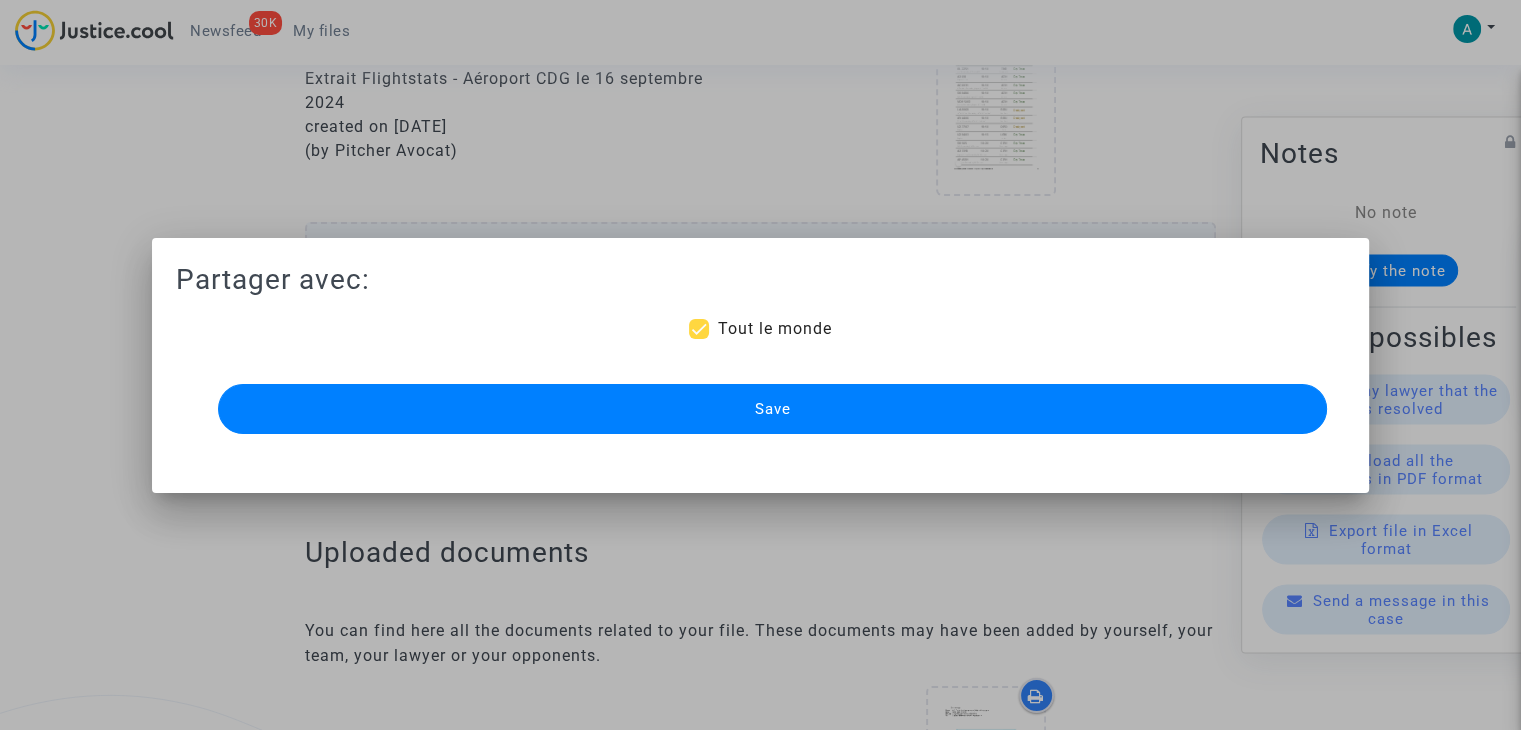 click on "Save" at bounding box center (772, 409) 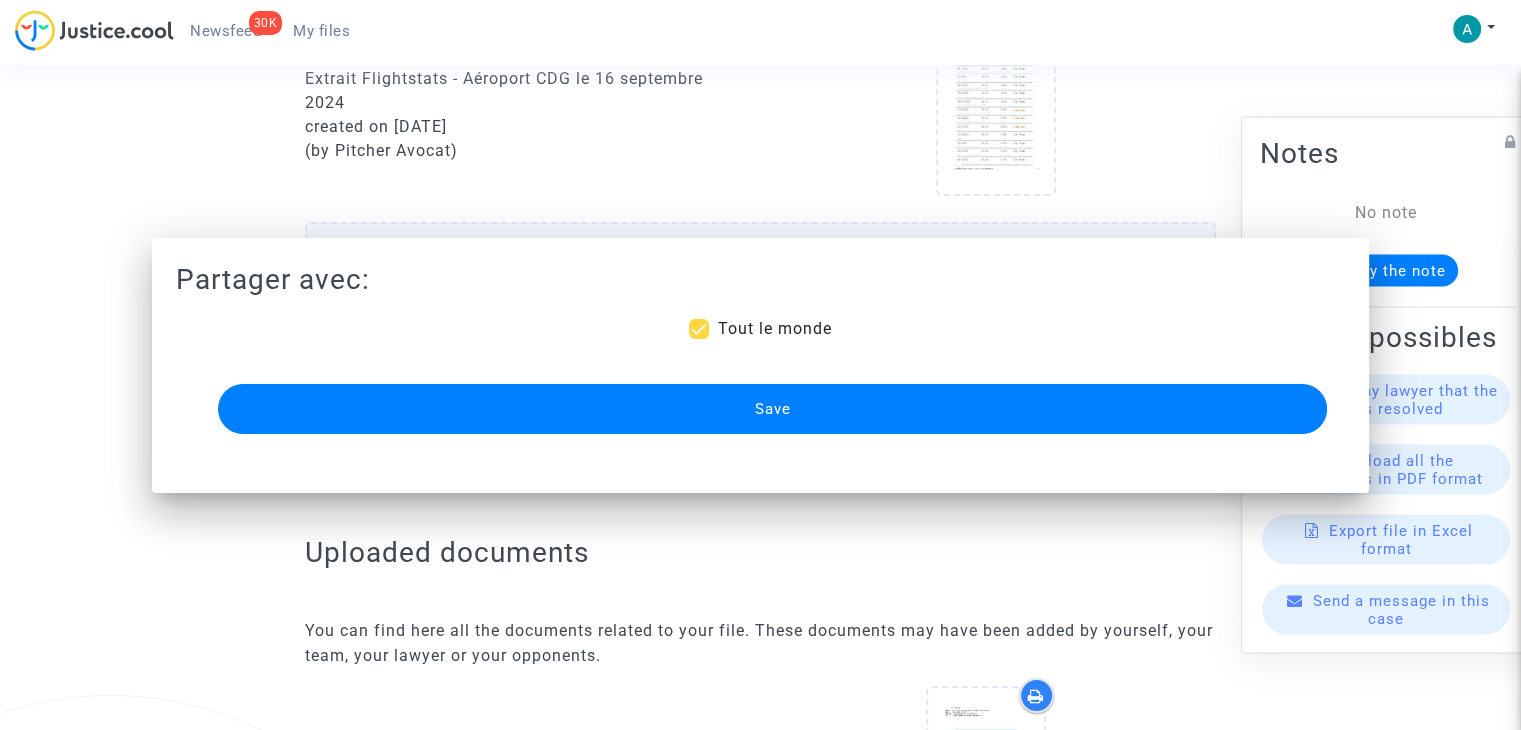 scroll, scrollTop: 1449, scrollLeft: 0, axis: vertical 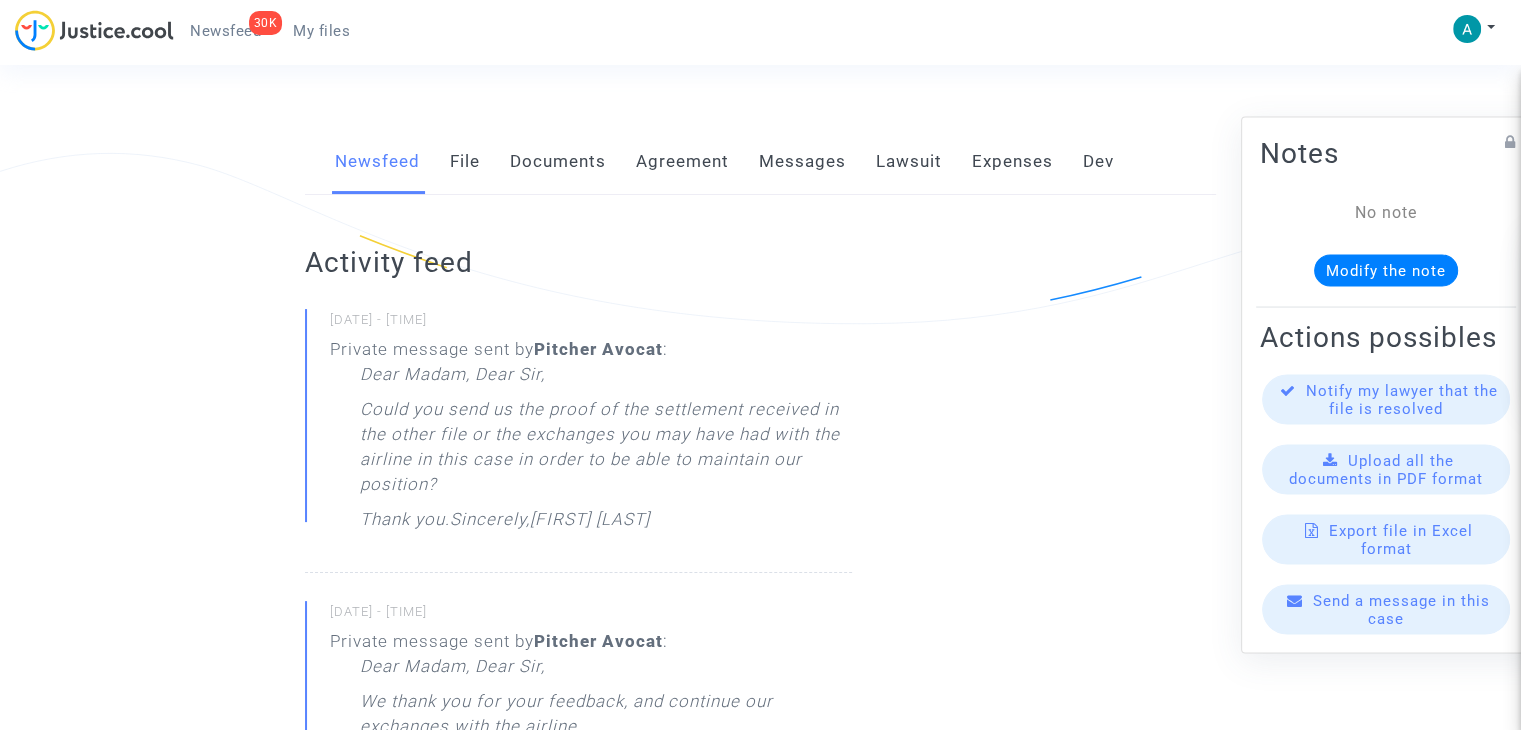 click on "Send a message in this case" 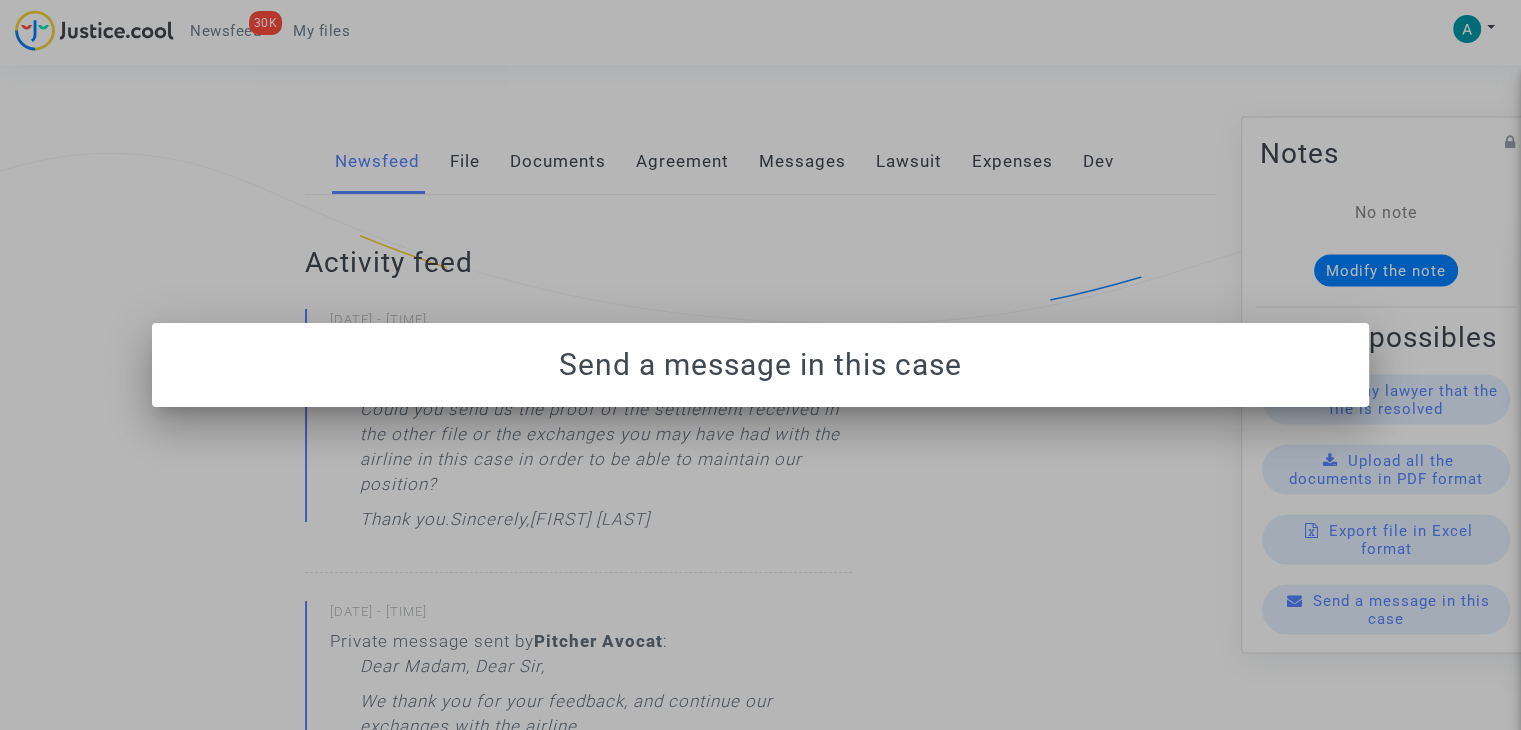 scroll, scrollTop: 0, scrollLeft: 0, axis: both 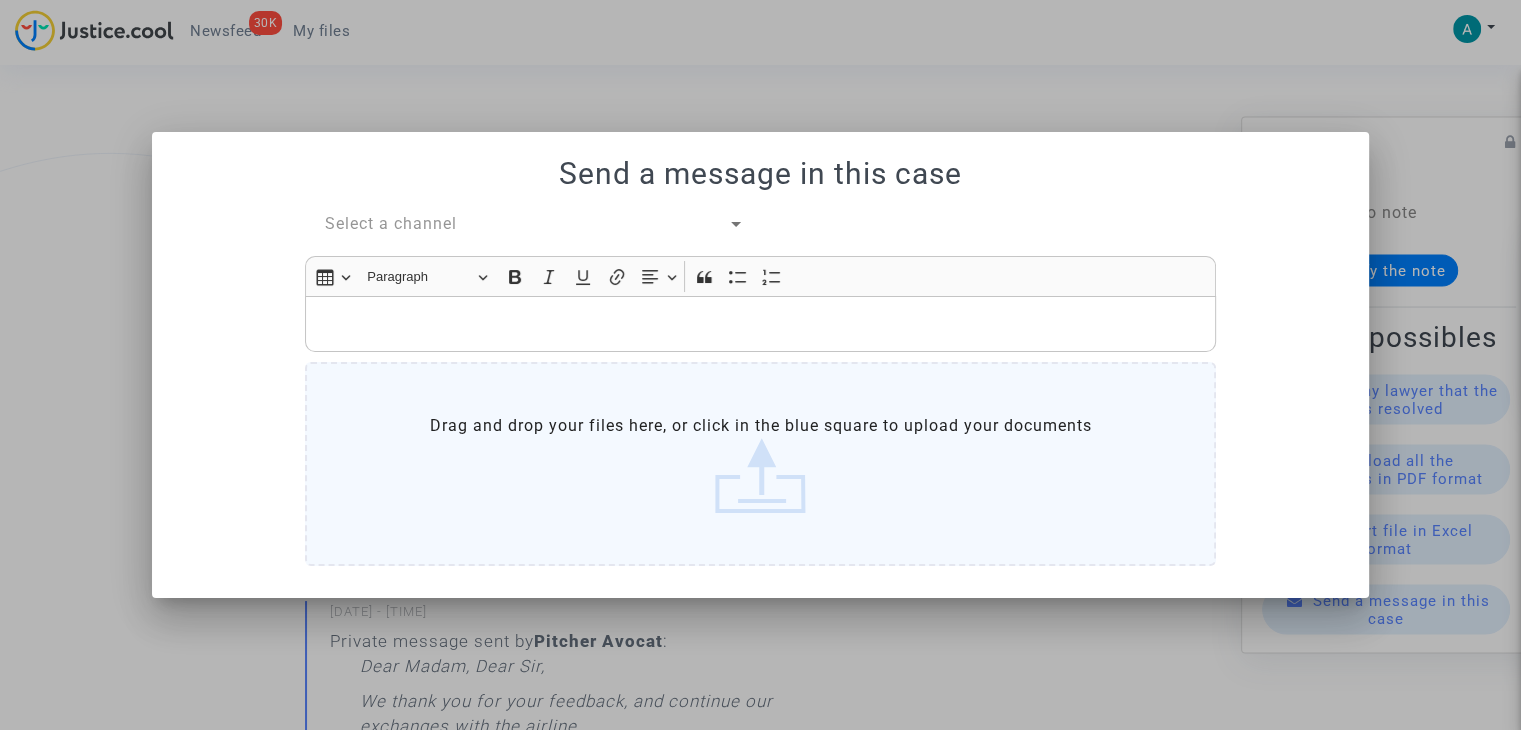 click on "Drag and drop your files here, or click in the blue square to upload your documents" 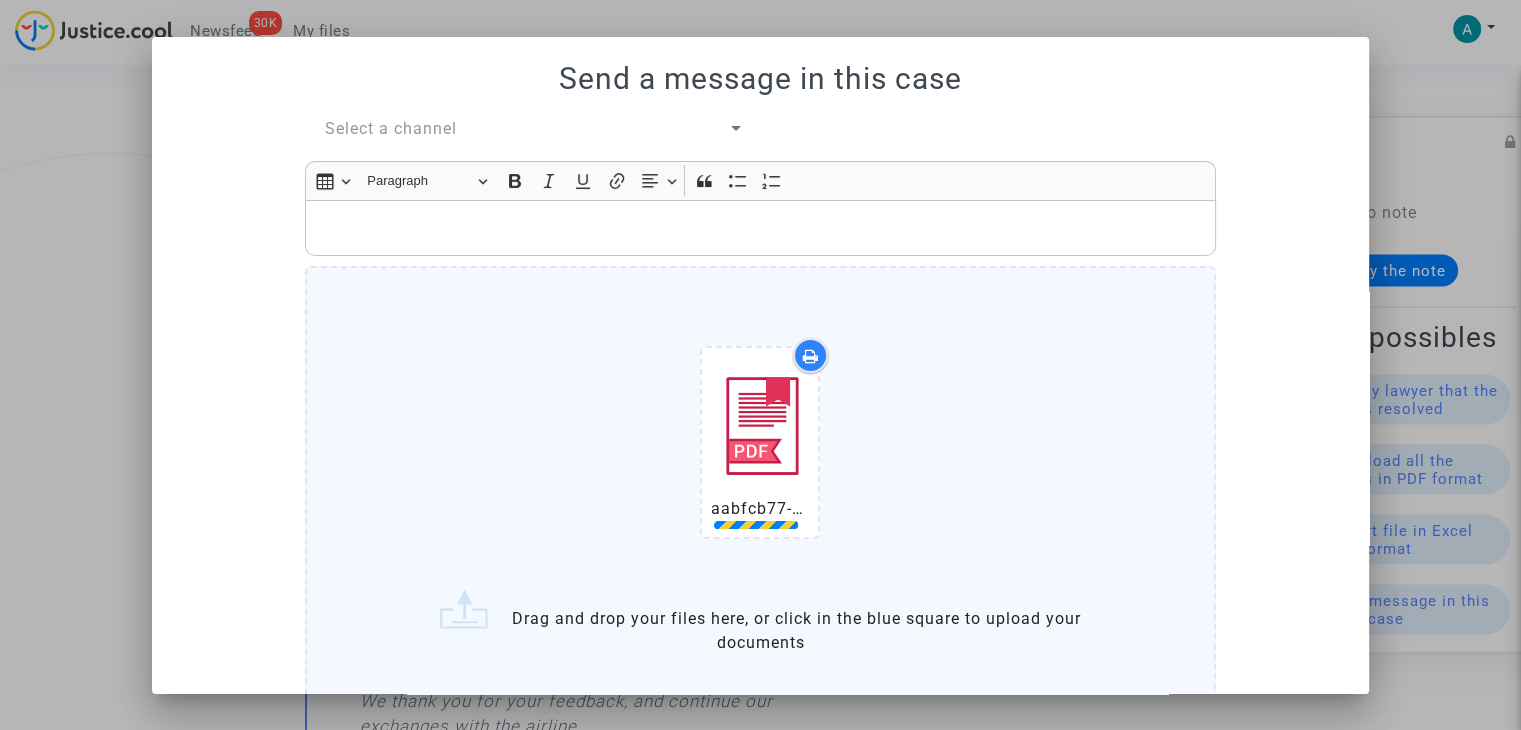 click at bounding box center [761, 227] 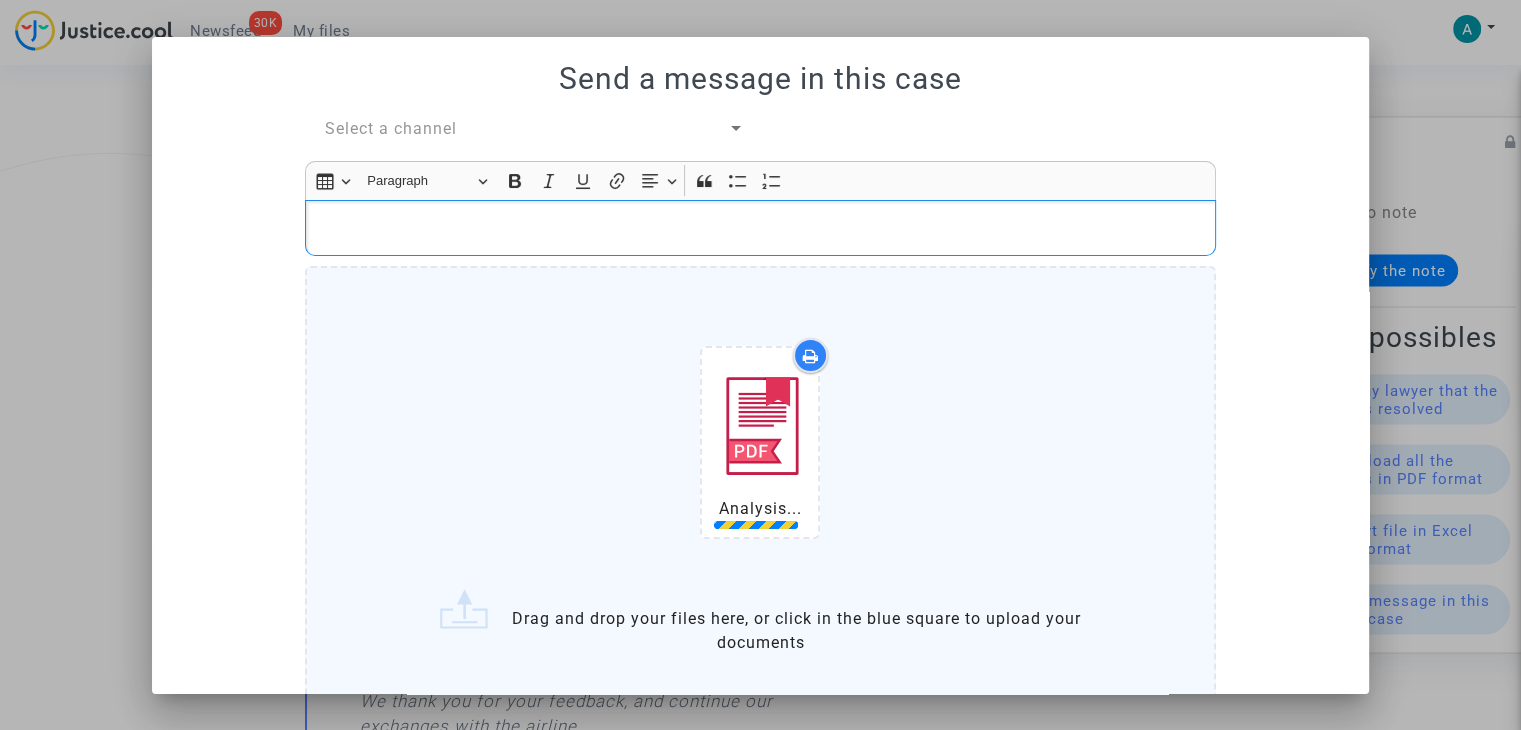 type 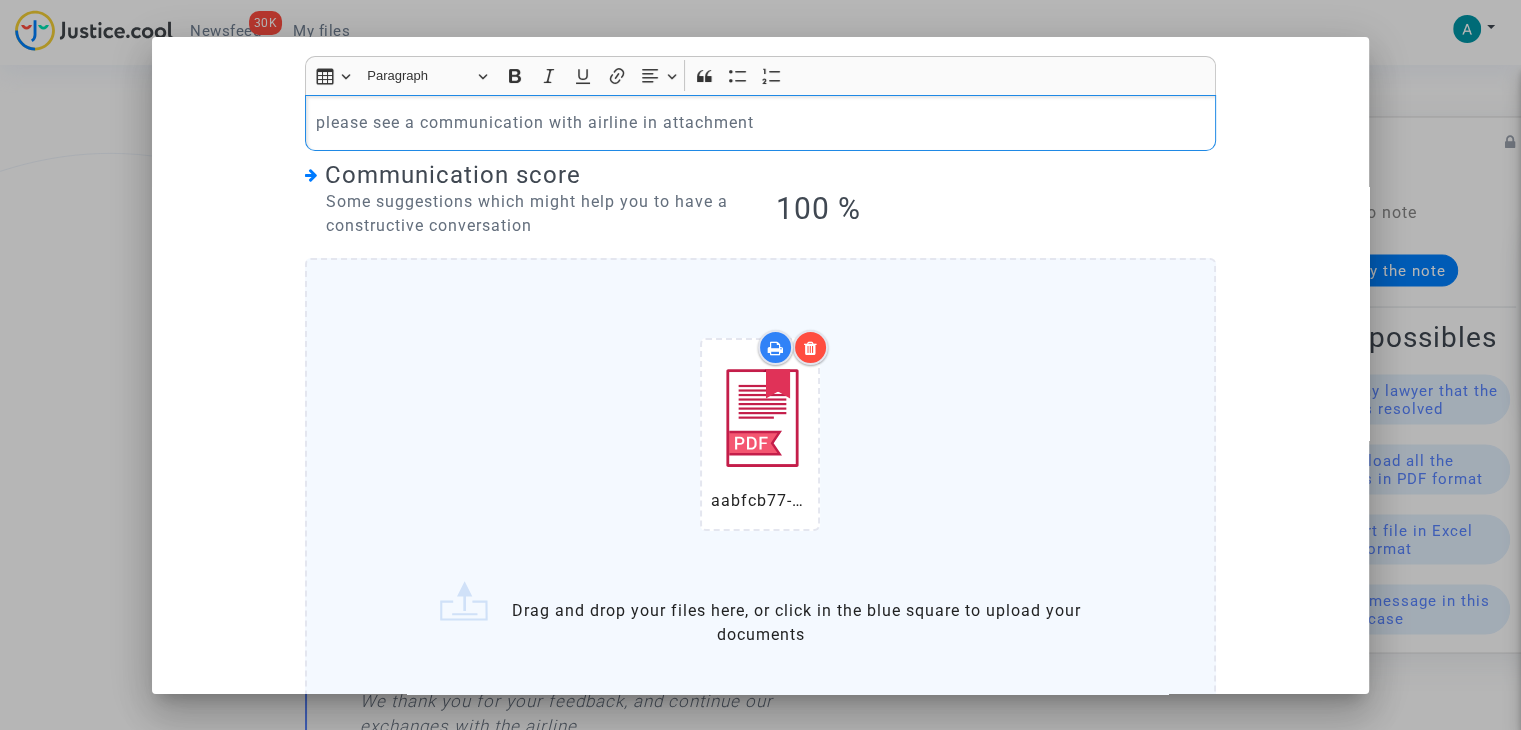 scroll, scrollTop: 246, scrollLeft: 0, axis: vertical 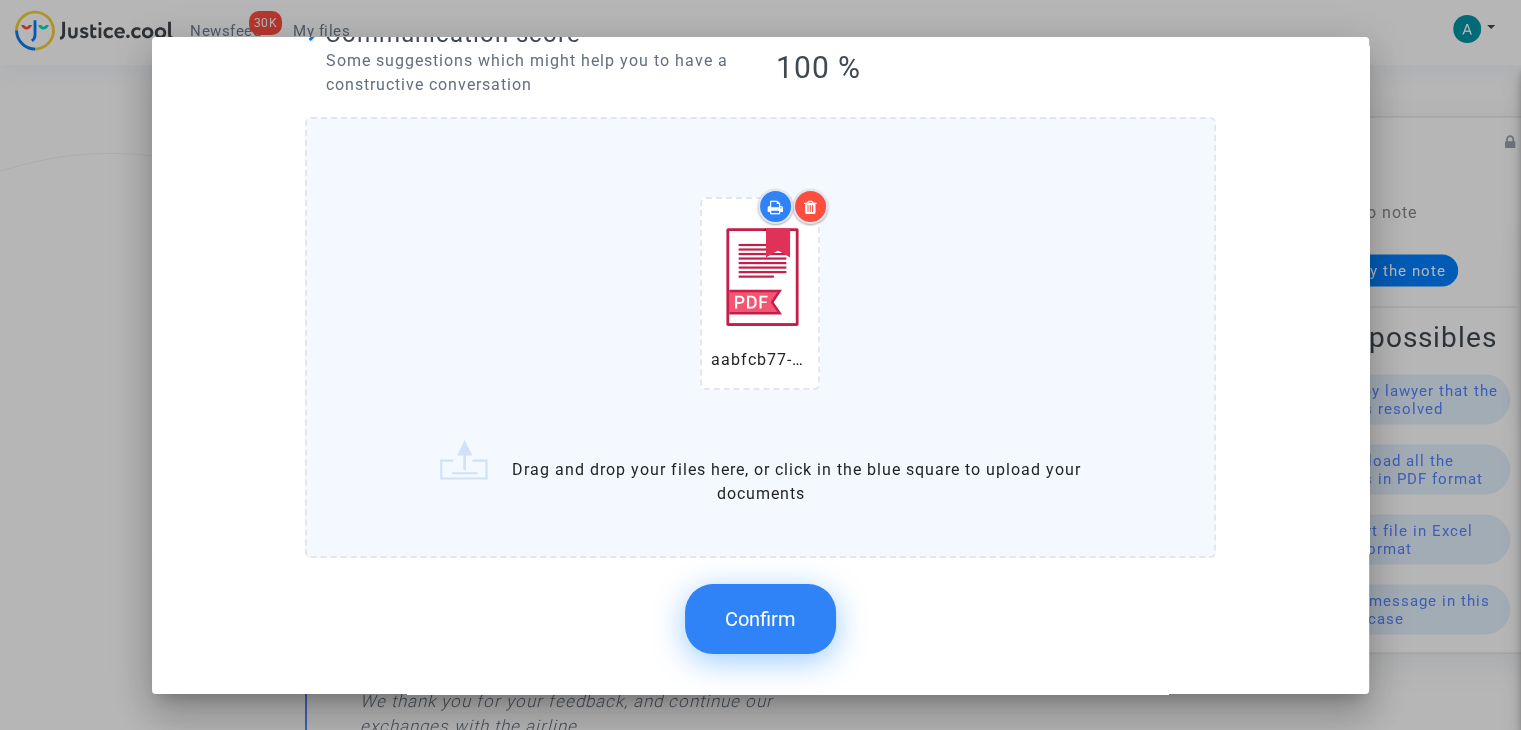 click on "Confirm" 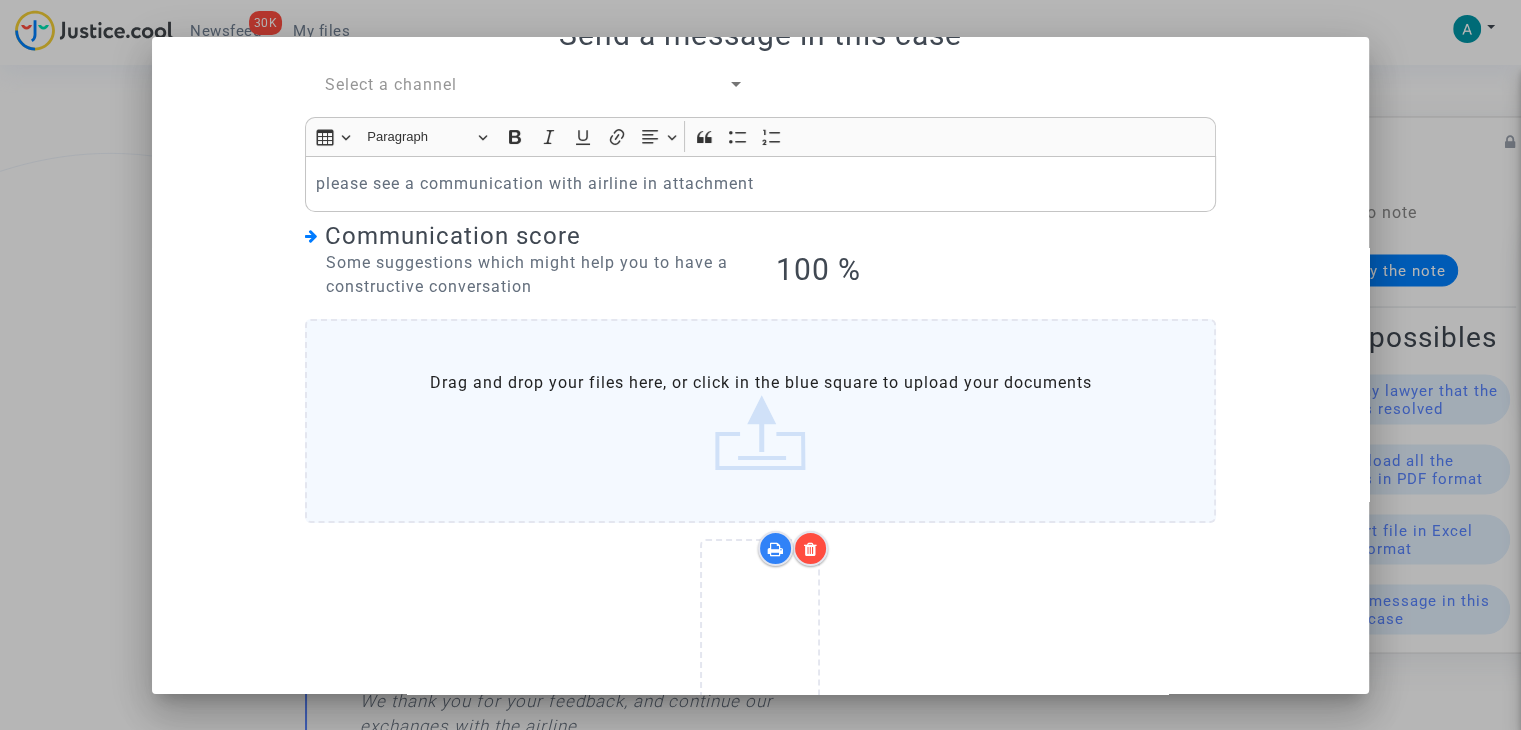 scroll, scrollTop: 0, scrollLeft: 0, axis: both 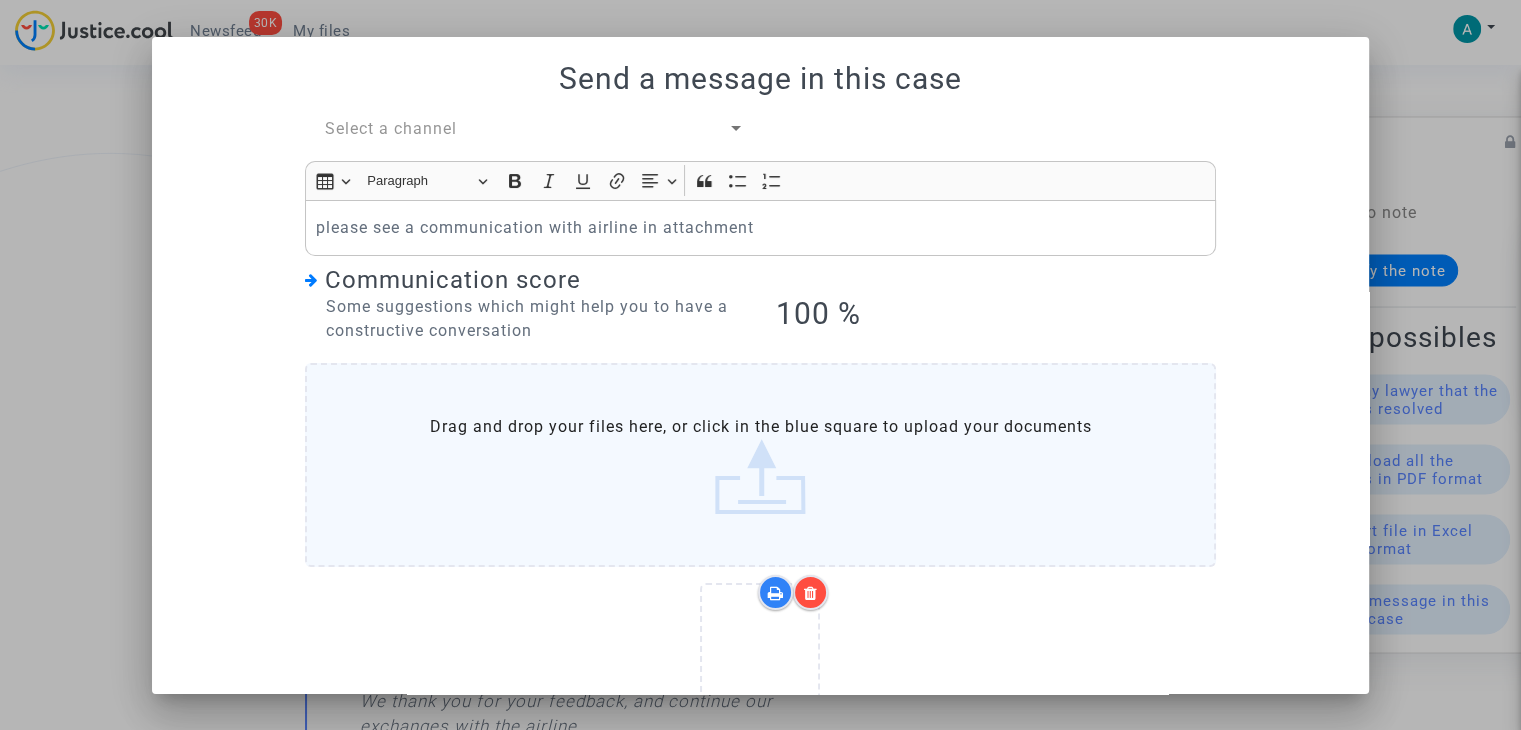 click on "Select a channel" at bounding box center [391, 128] 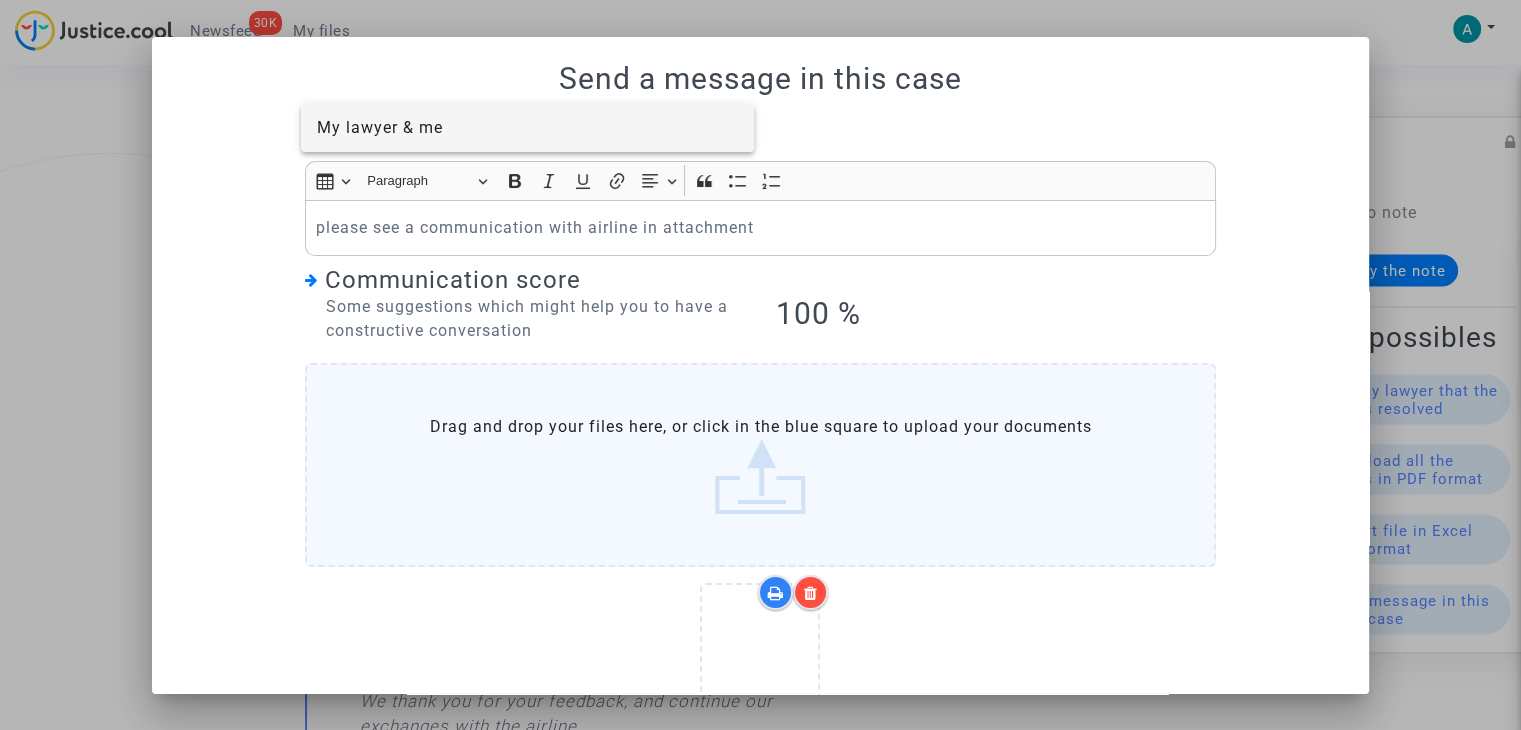 click on "My lawyer & me" at bounding box center (380, 127) 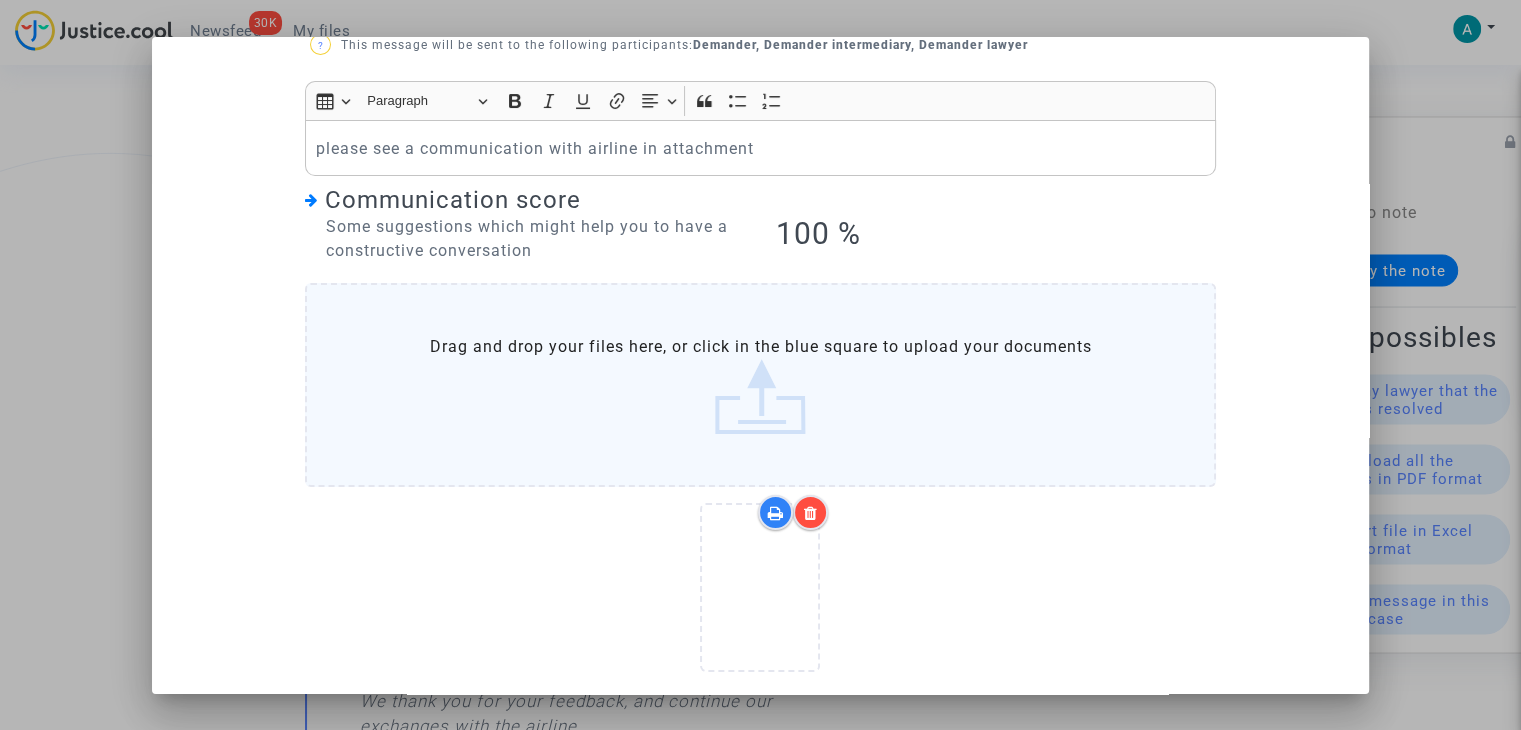 scroll, scrollTop: 190, scrollLeft: 0, axis: vertical 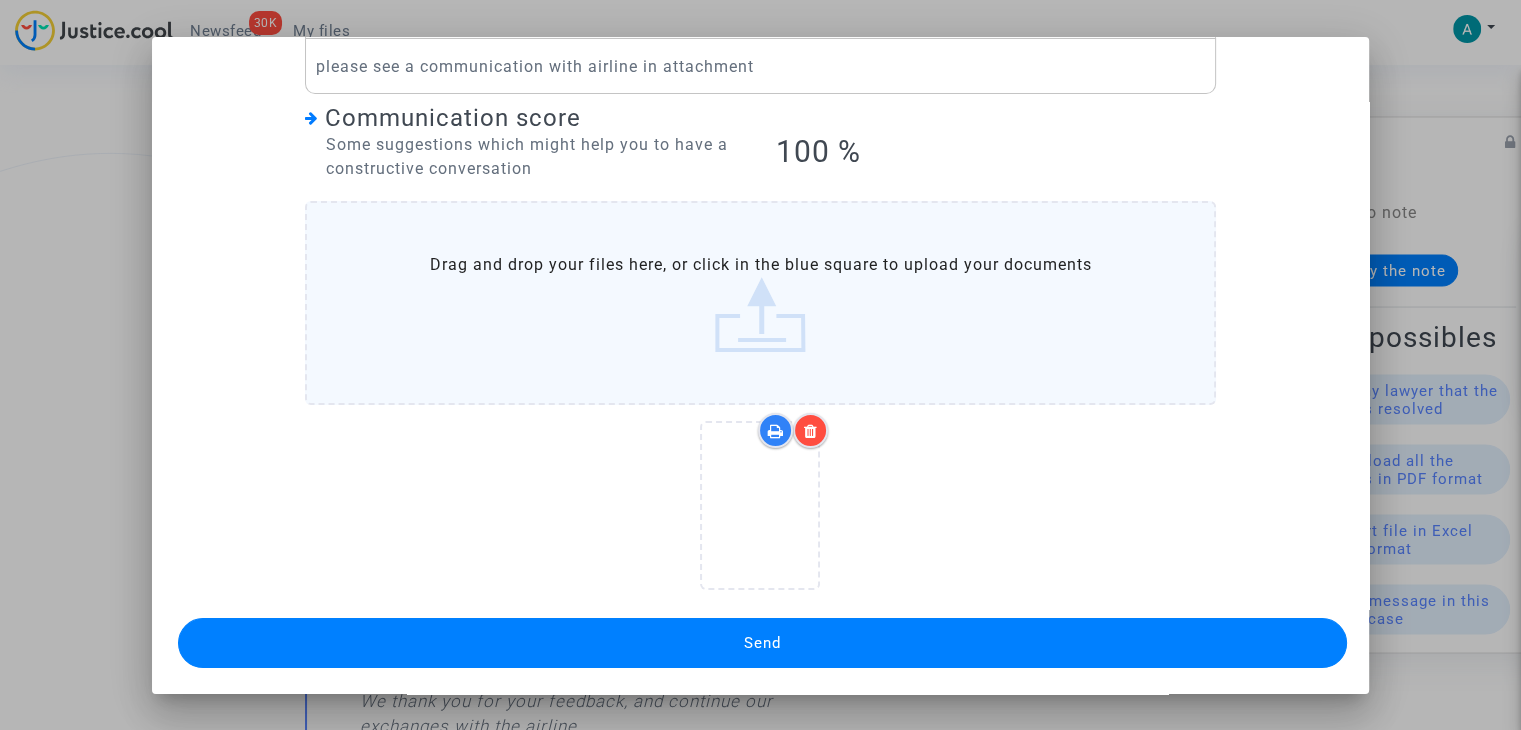 click on "Send" at bounding box center (762, 643) 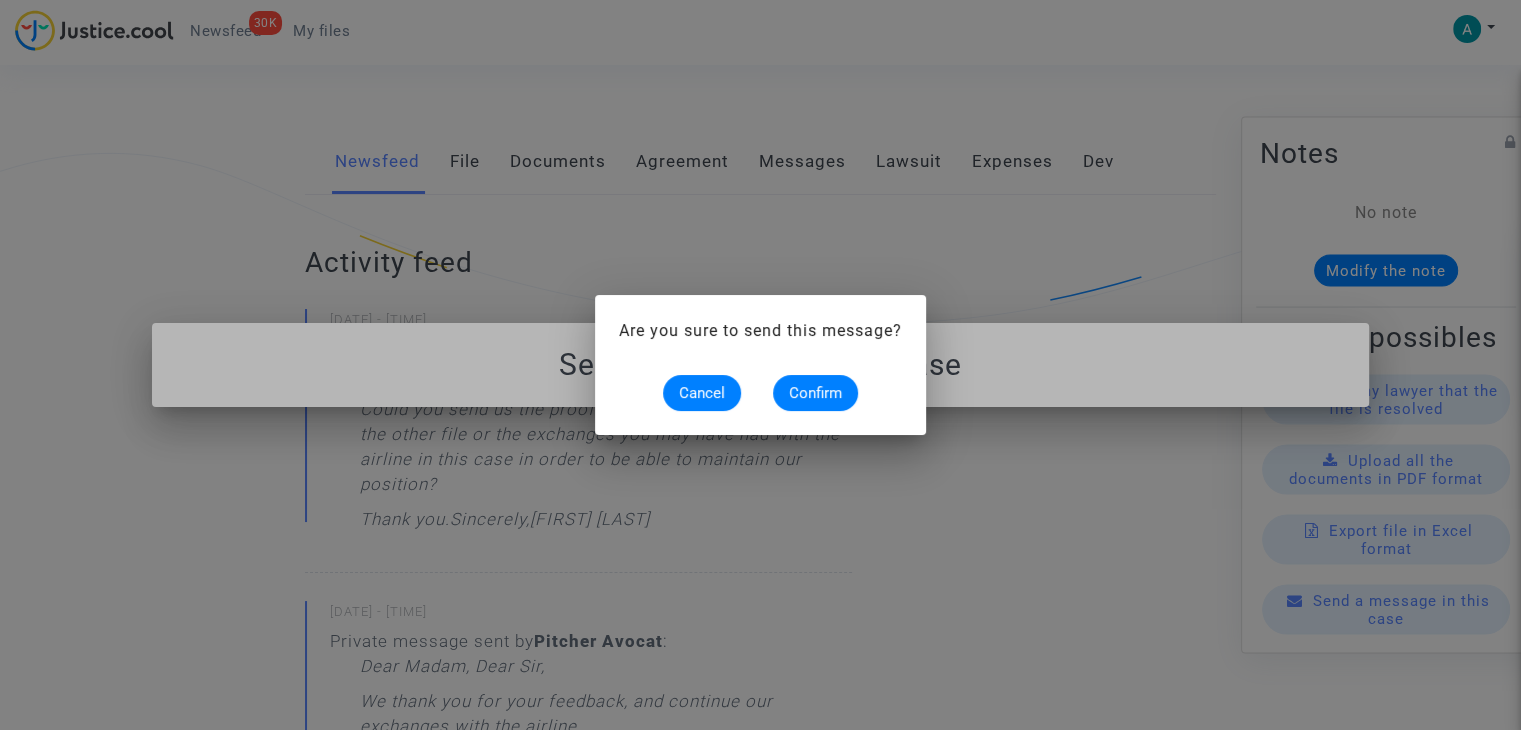 scroll, scrollTop: 0, scrollLeft: 0, axis: both 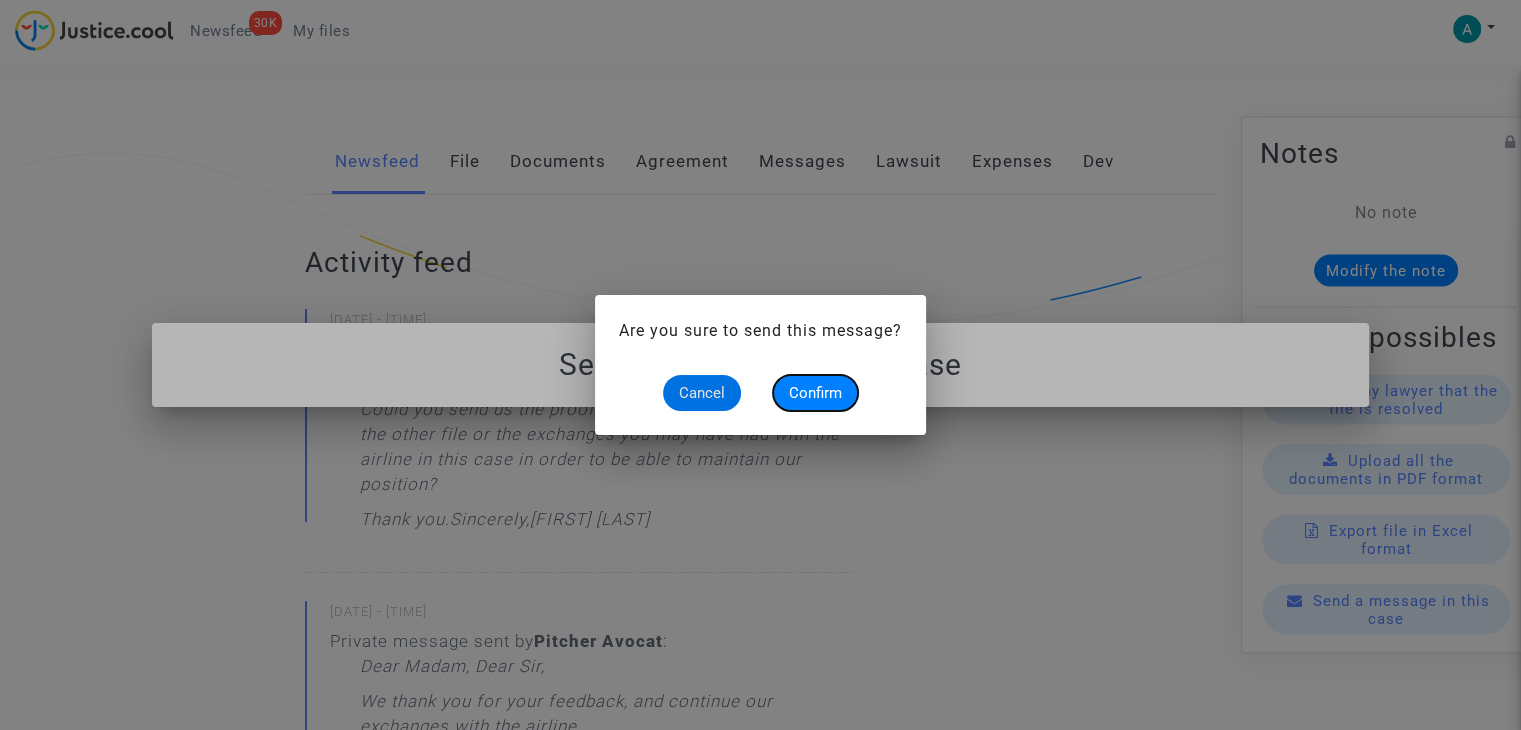 click on "Confirm" at bounding box center (815, 393) 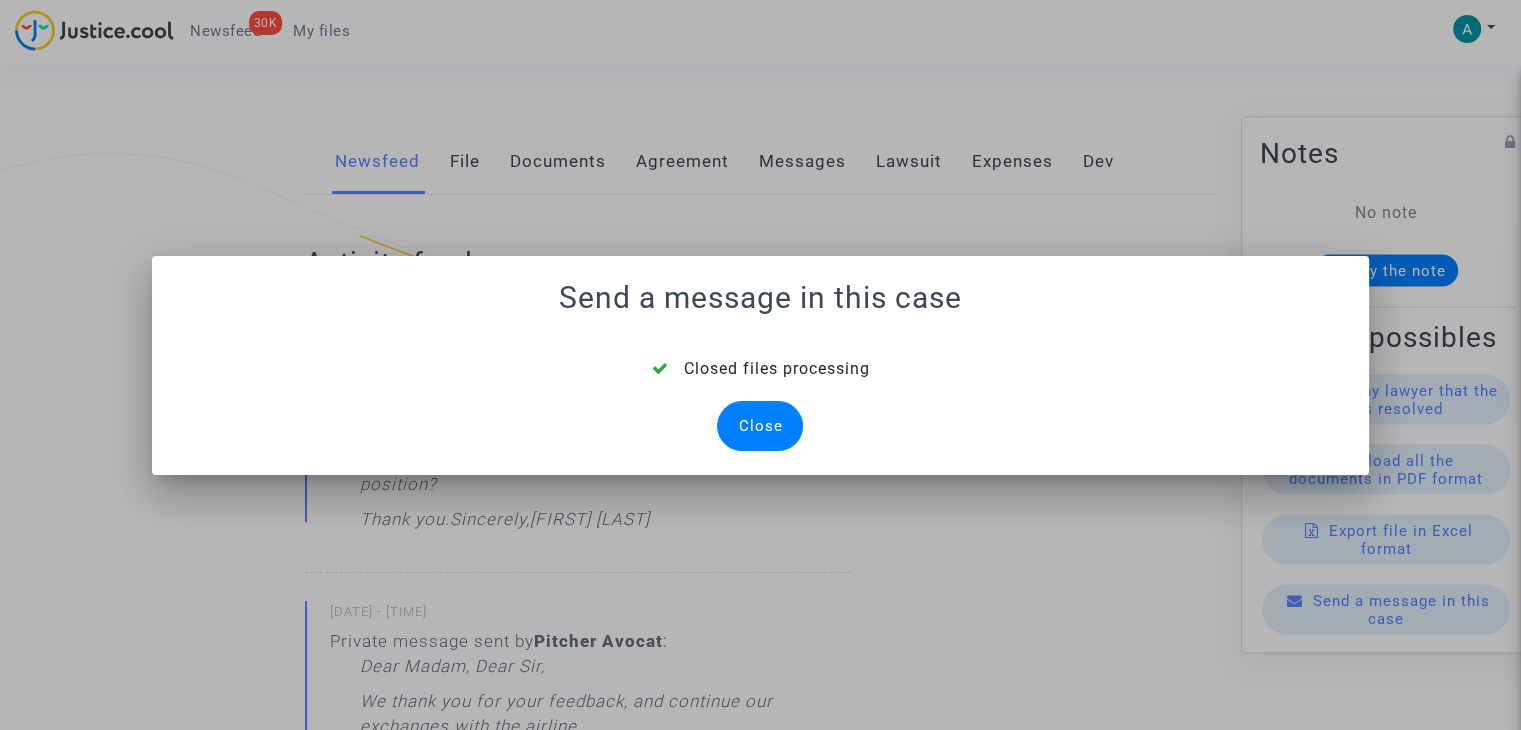click on "Close" at bounding box center [760, 426] 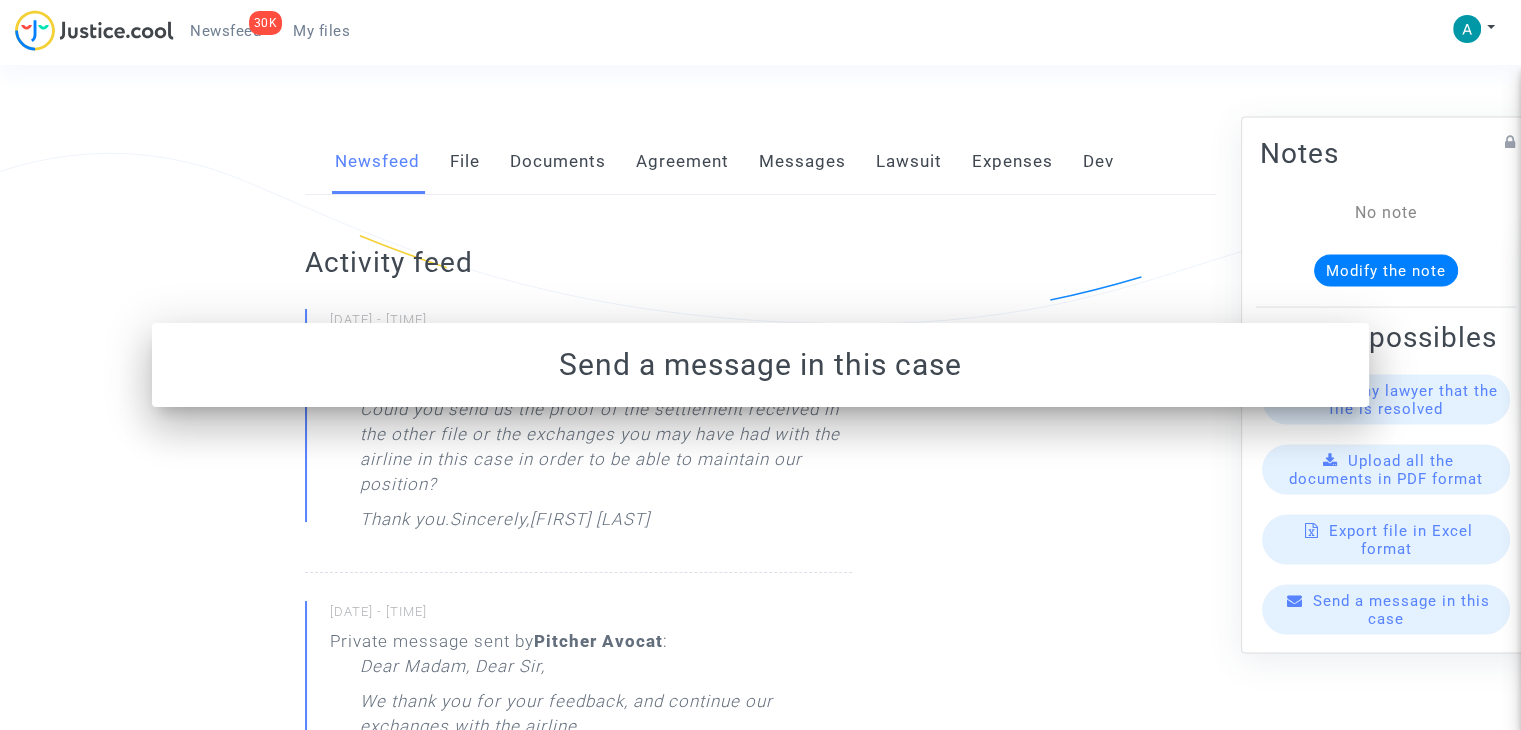 scroll, scrollTop: 300, scrollLeft: 0, axis: vertical 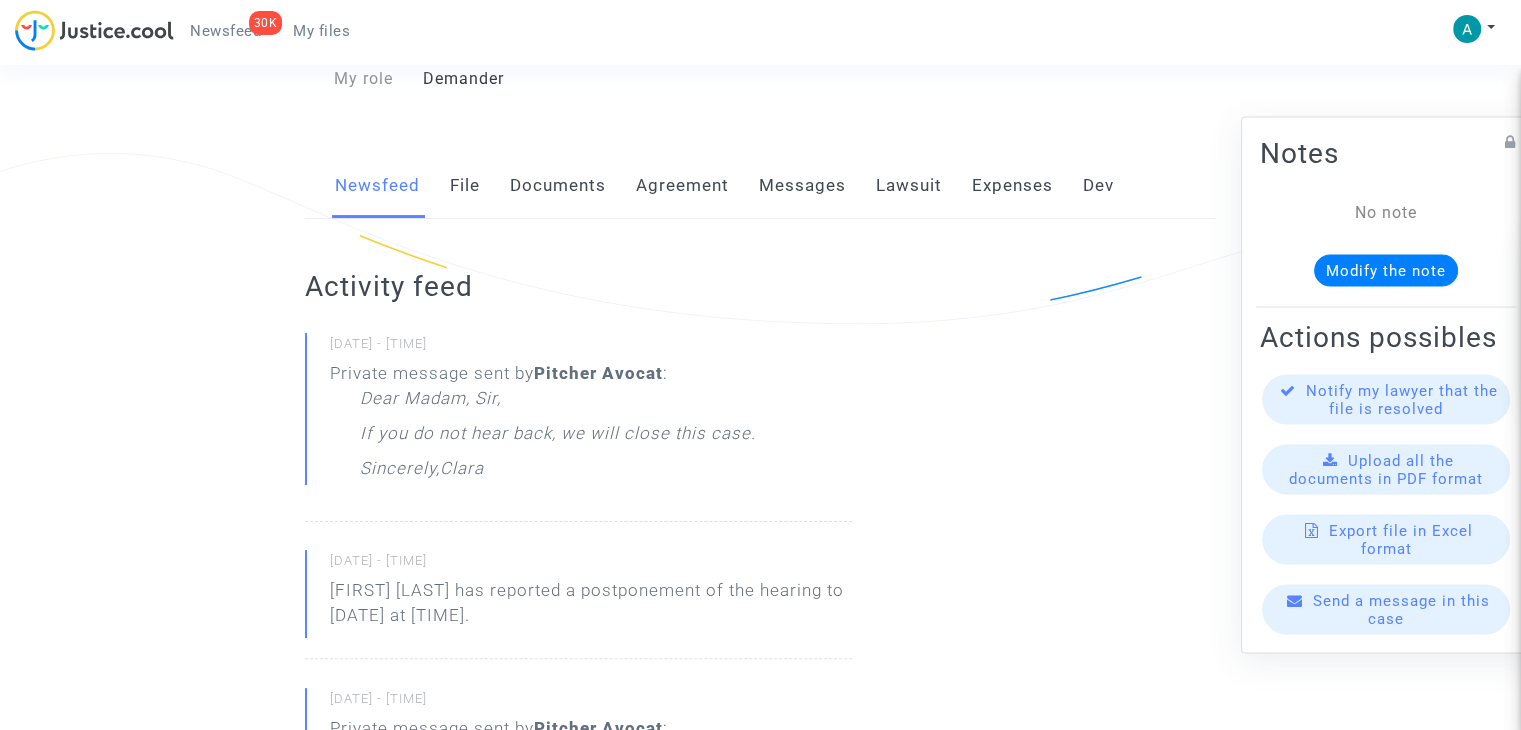click on "Send a message in this case" 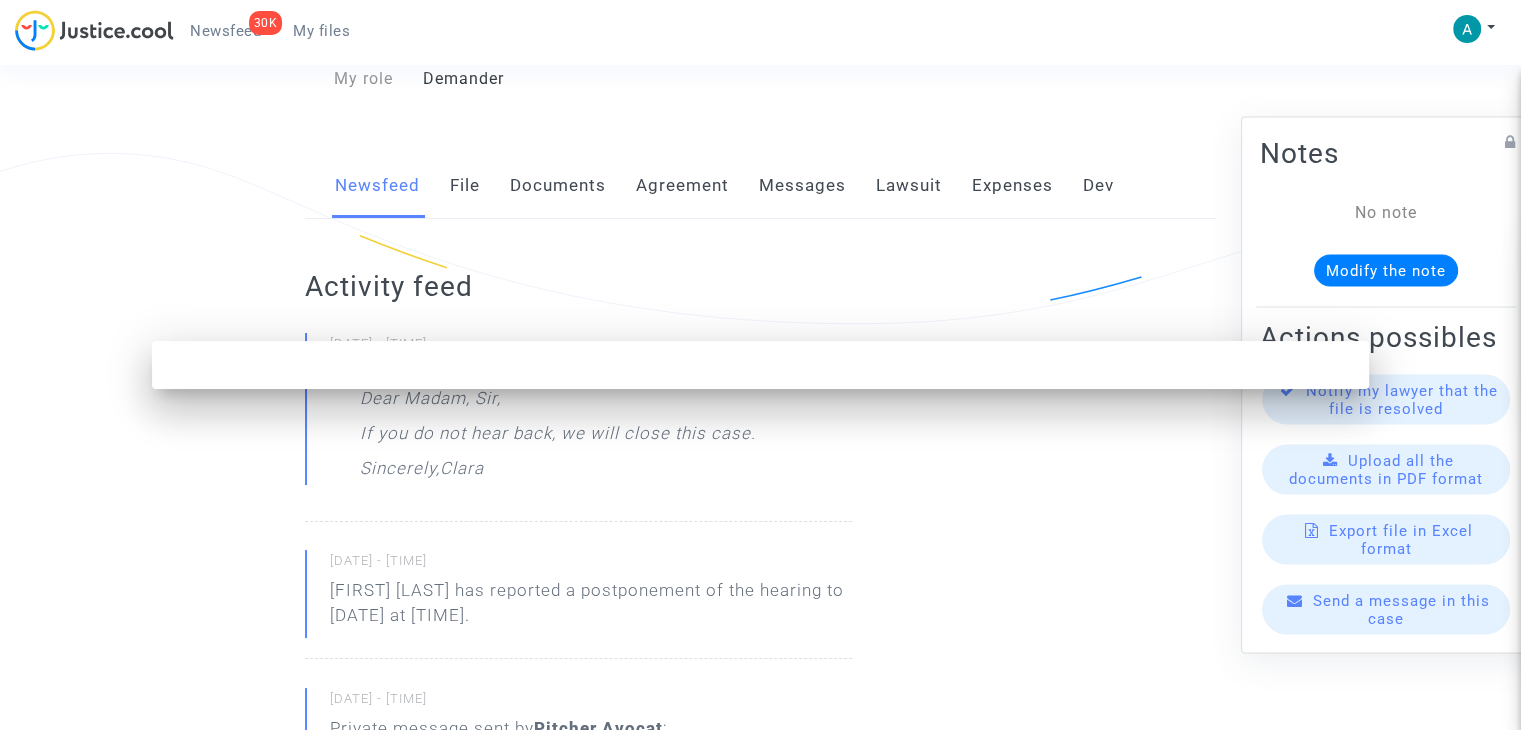 scroll, scrollTop: 0, scrollLeft: 0, axis: both 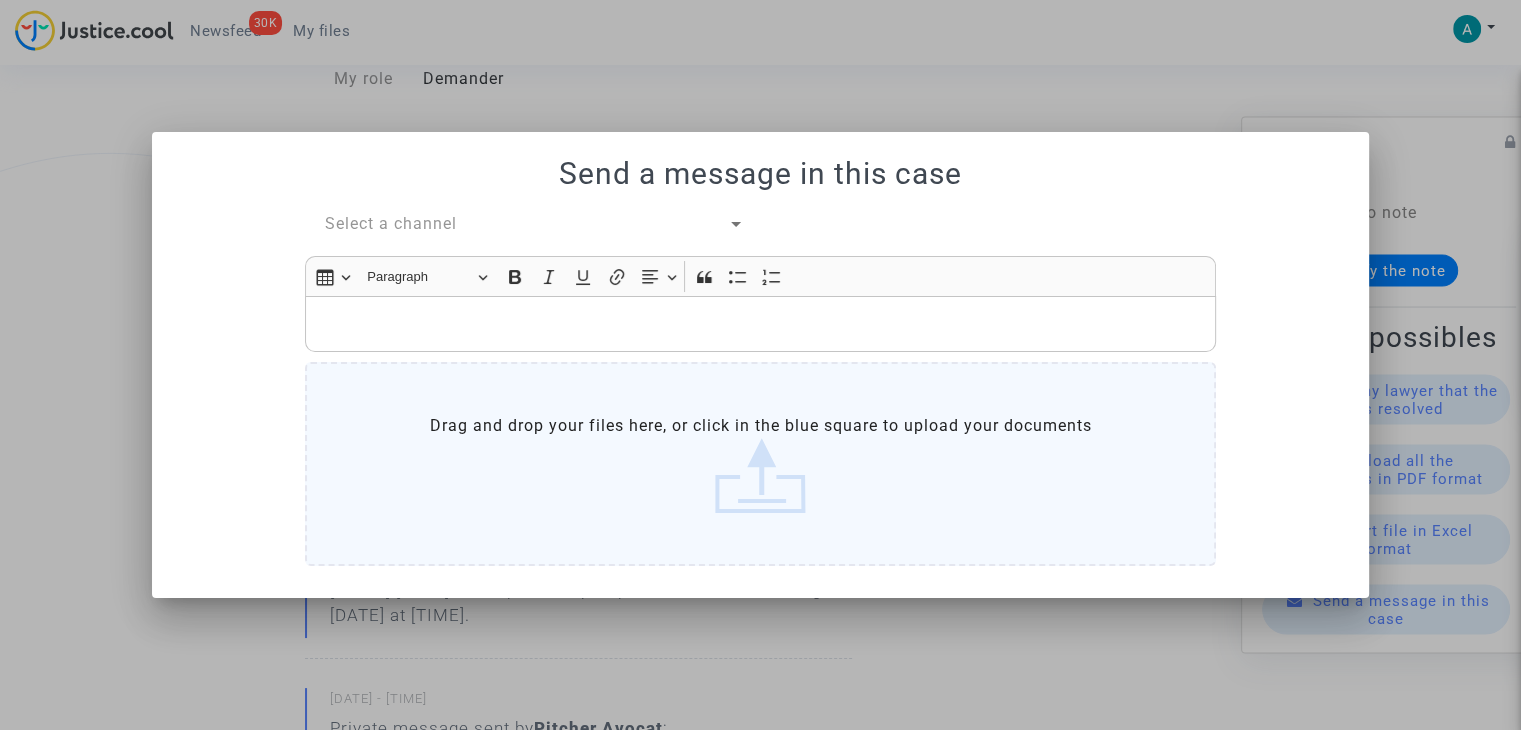 click at bounding box center [761, 323] 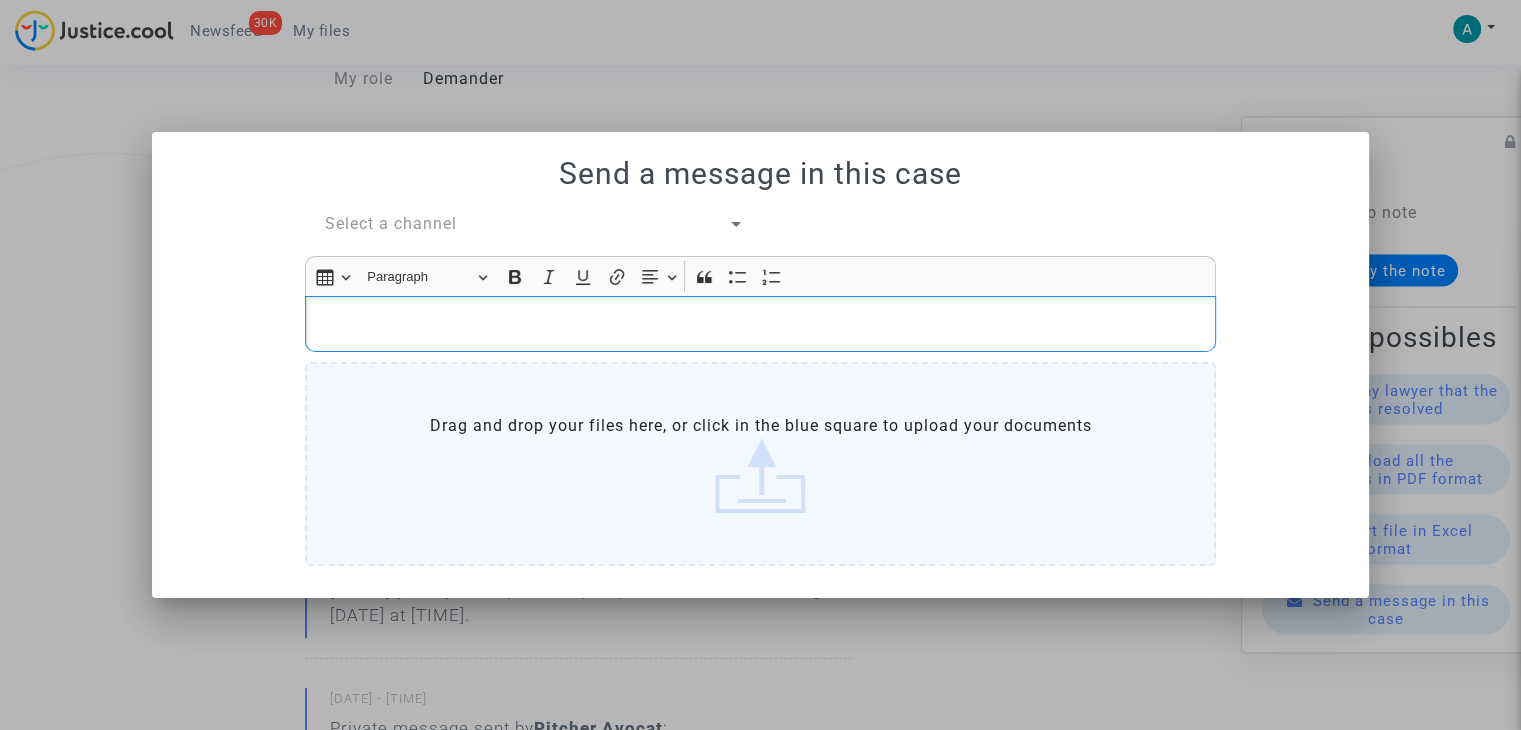 click on "Select a channel Rich Text Editor Insert table Insert table Heading Paragraph Paragraph Heading 1 Heading 2 Heading 3 Bold (CTRL+B) Bold Italic (CTRL+I) Italic Underline (CTRL+U) Underline Link (Ctrl+K) Link Text alignment Text alignment Align left Align left Align right Align right Align center Align center Justify Justify Block quote Block quote Bulleted List Bulleted List Numbered List Numbered List  Drag and drop your files here, or click in the blue square to upload your documents" at bounding box center [760, 392] 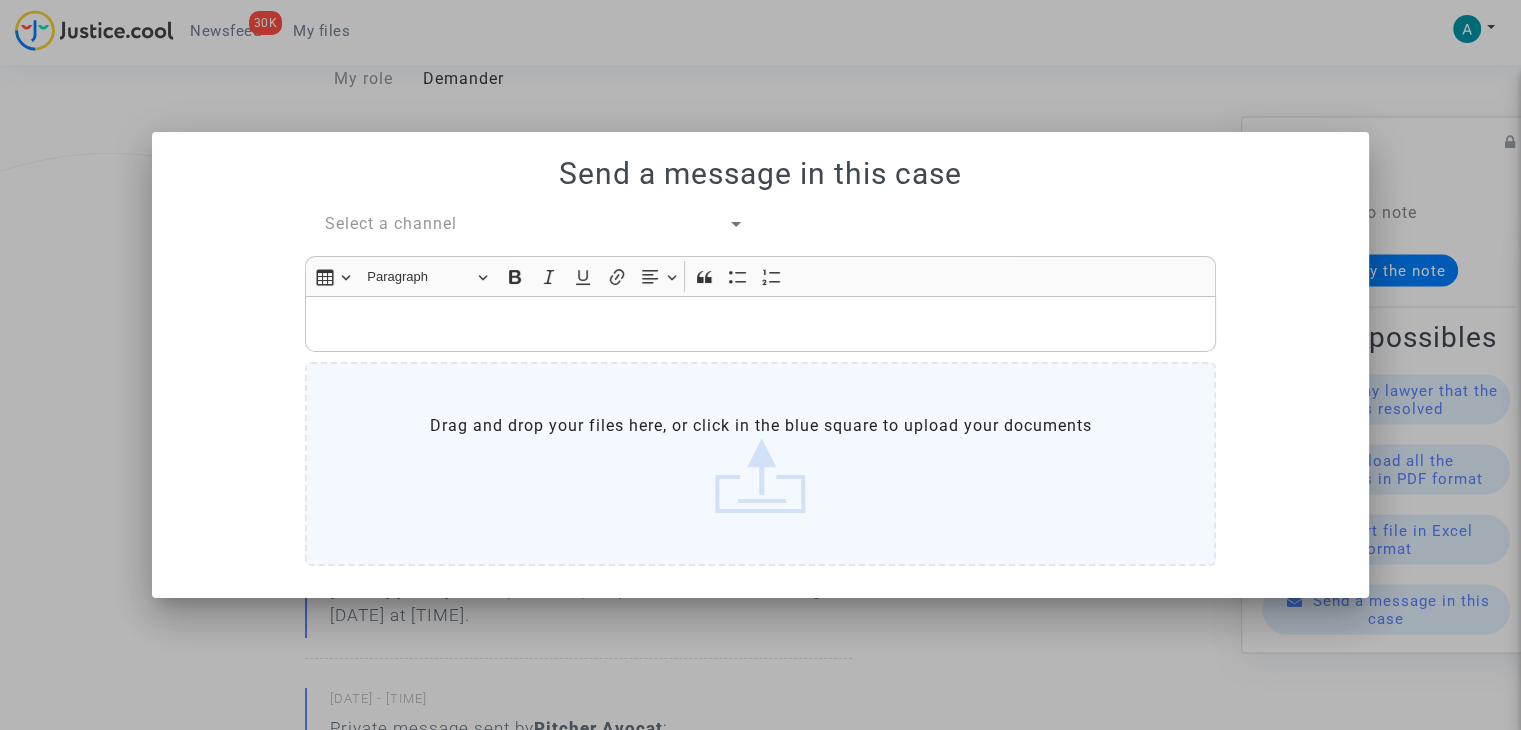 click on "Select a channel" at bounding box center (391, 223) 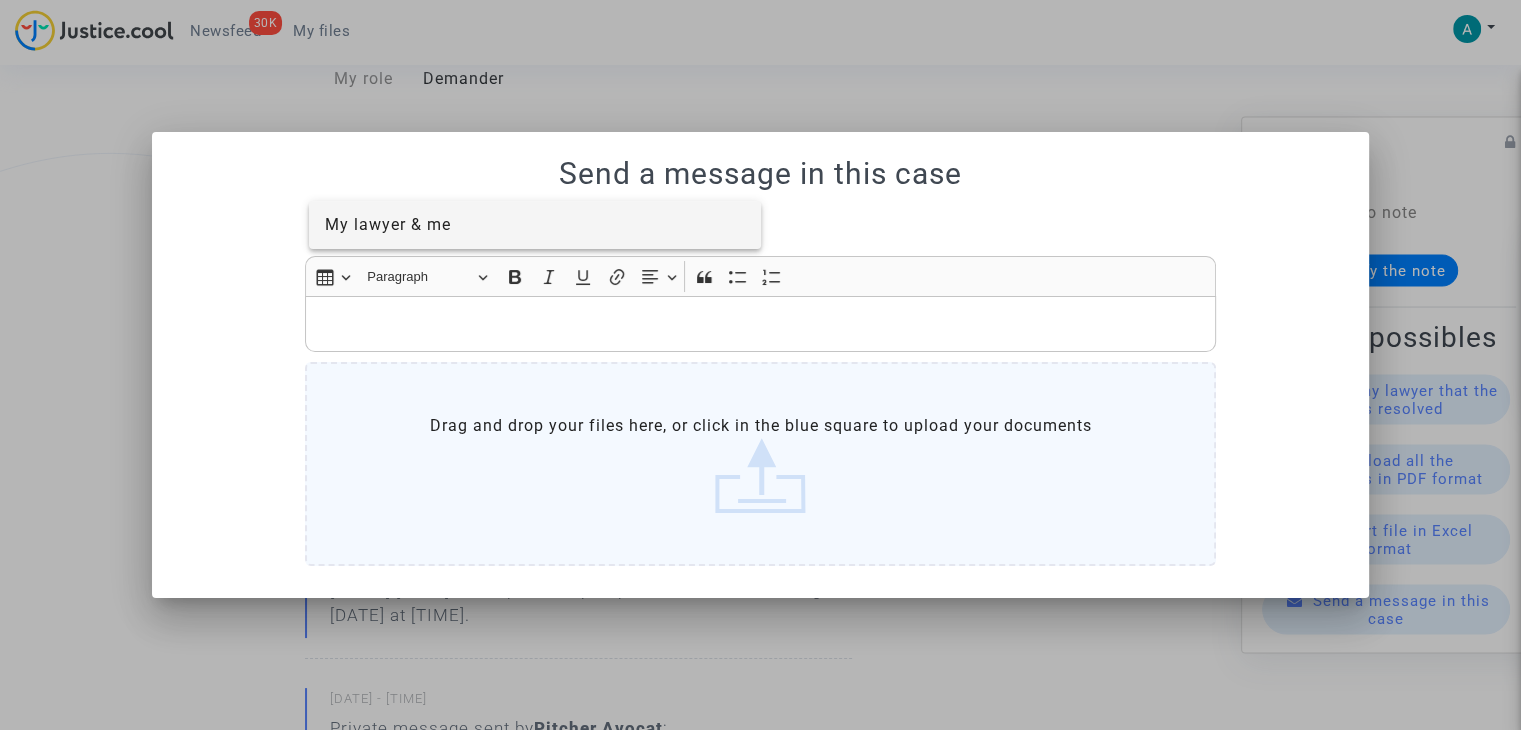 click on "My lawyer & me" at bounding box center [388, 224] 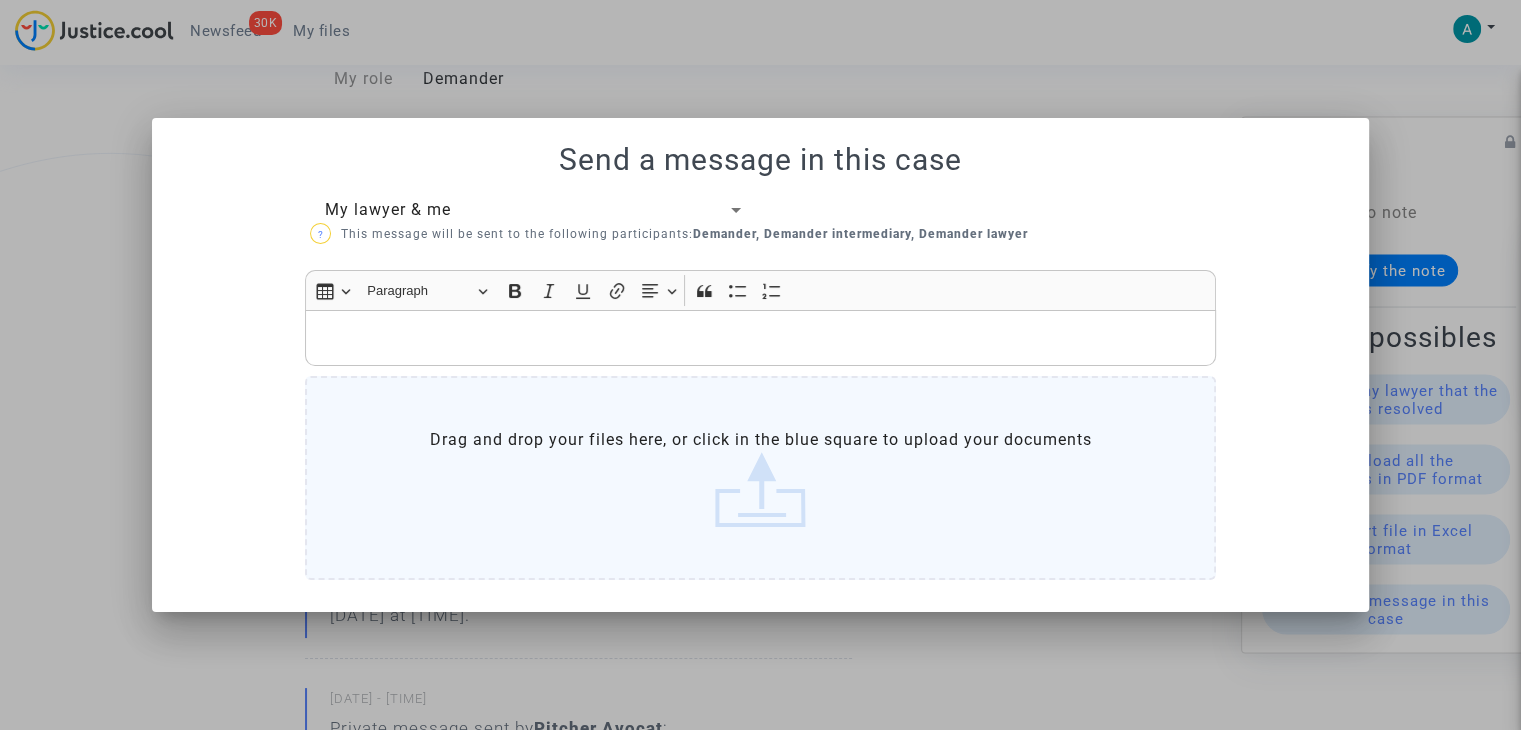 click at bounding box center (760, 338) 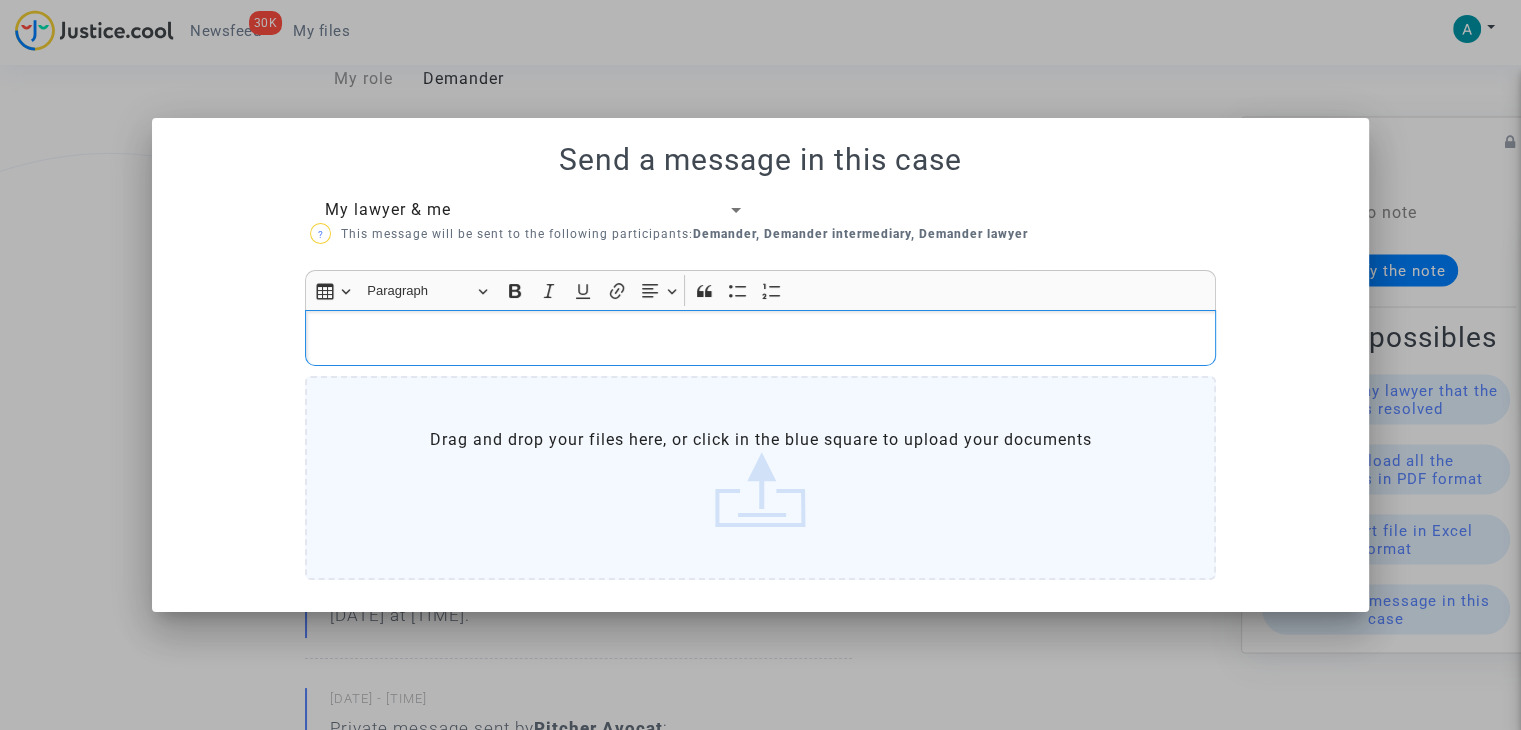 type 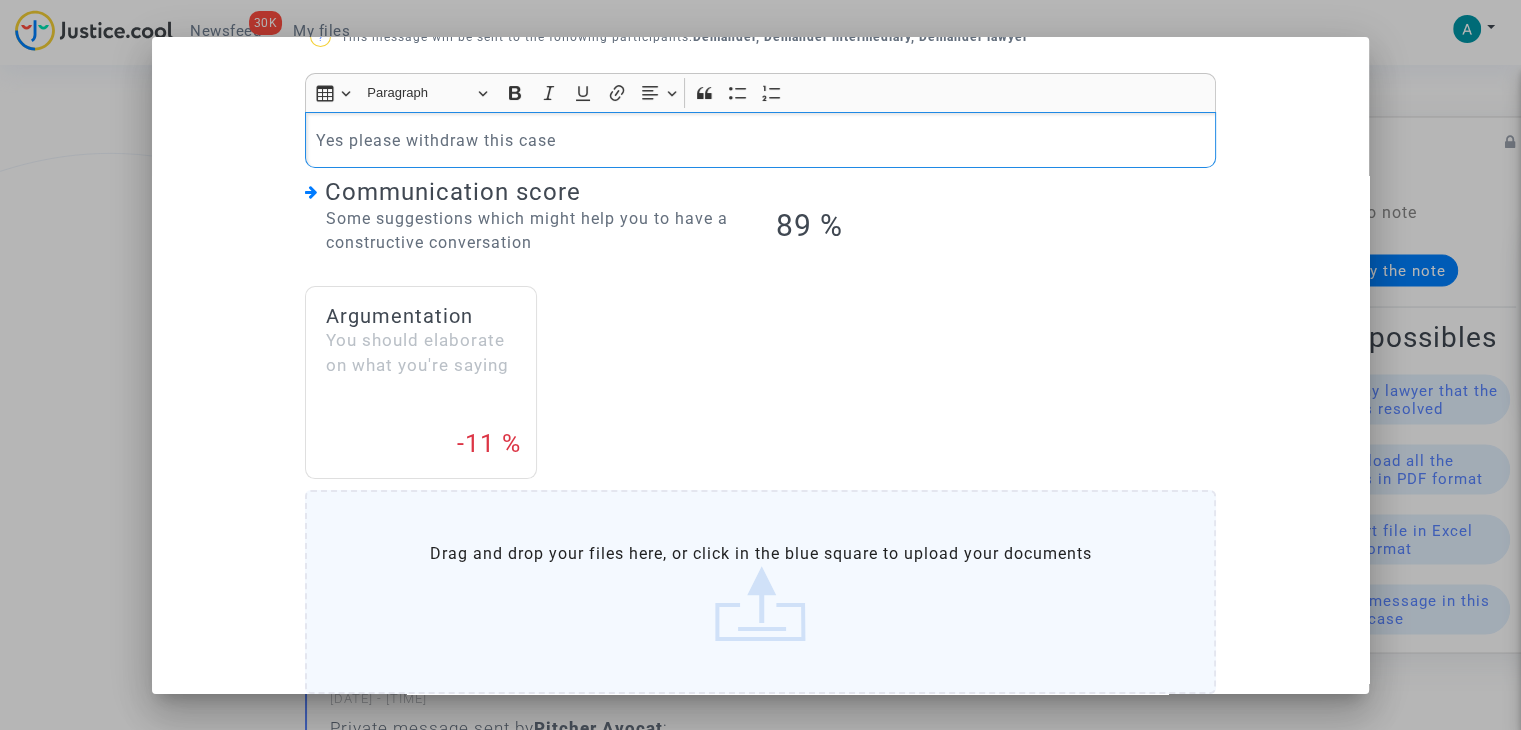 scroll, scrollTop: 206, scrollLeft: 0, axis: vertical 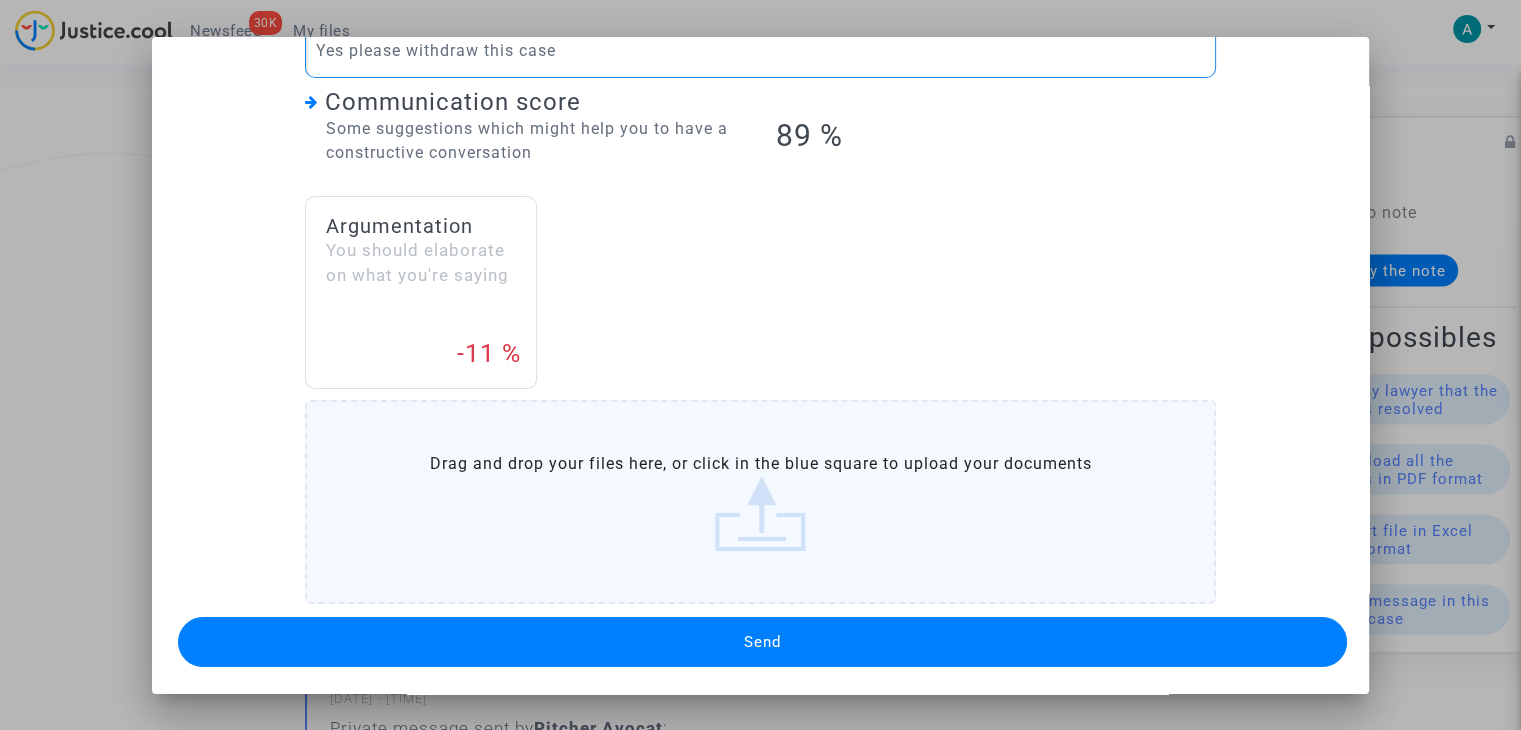 click on "Send" at bounding box center [762, 642] 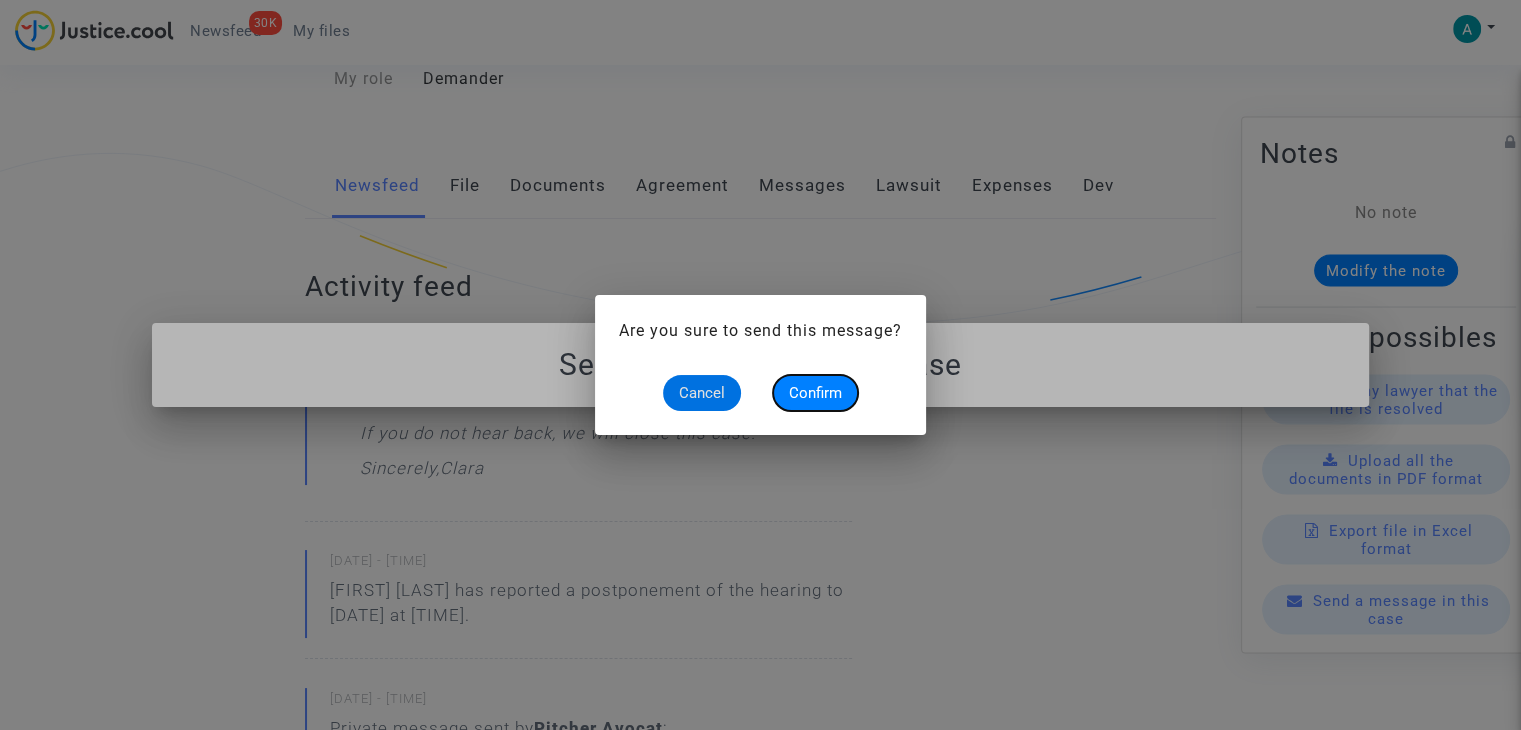 click on "Confirm" at bounding box center (815, 393) 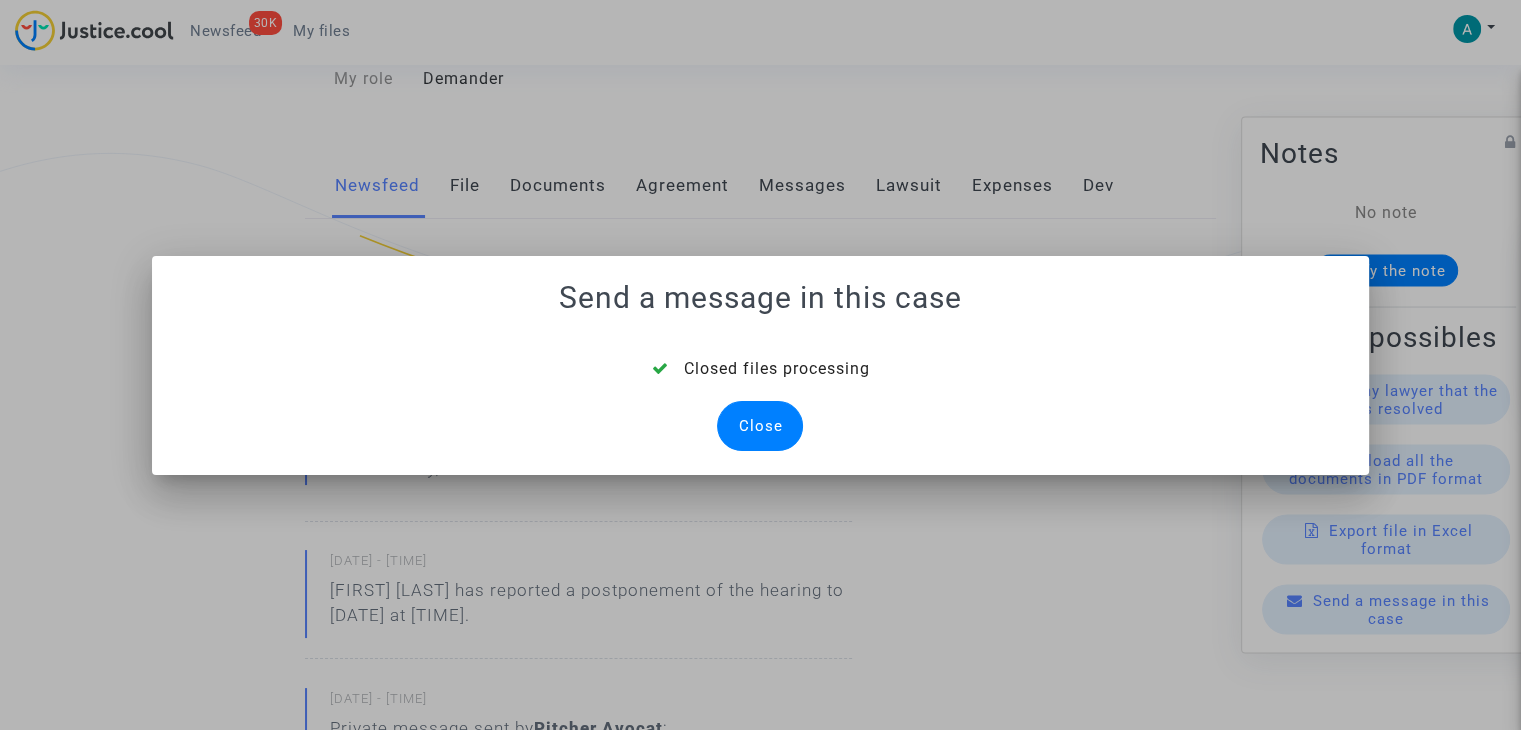 click on "Close" at bounding box center [760, 426] 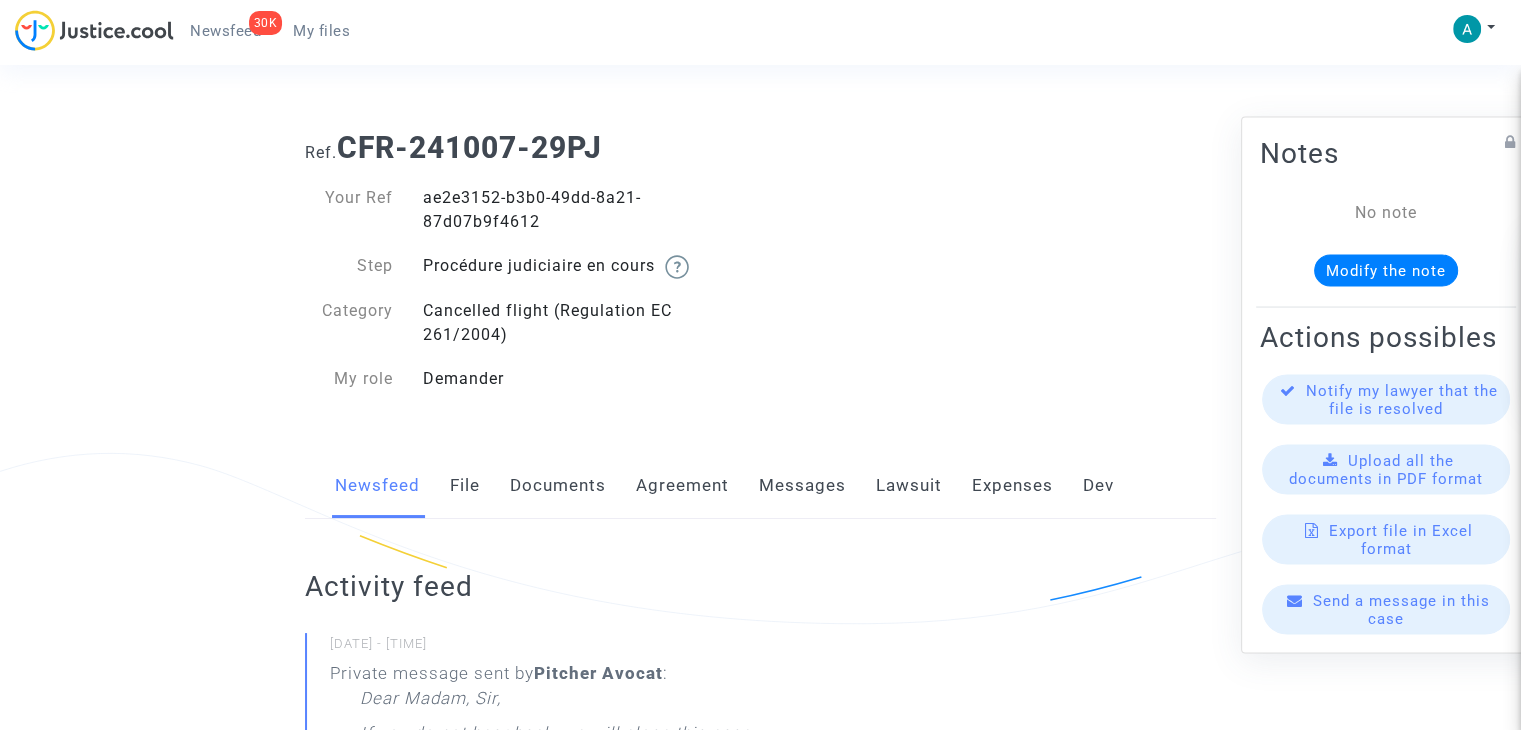 scroll, scrollTop: 300, scrollLeft: 0, axis: vertical 